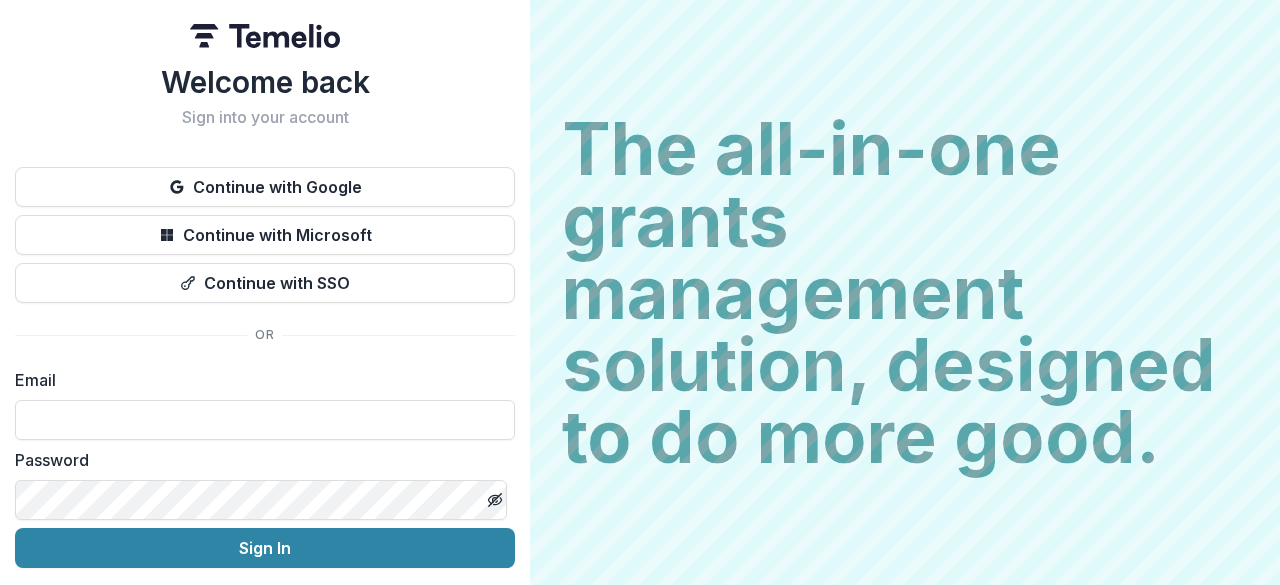 scroll, scrollTop: 0, scrollLeft: 0, axis: both 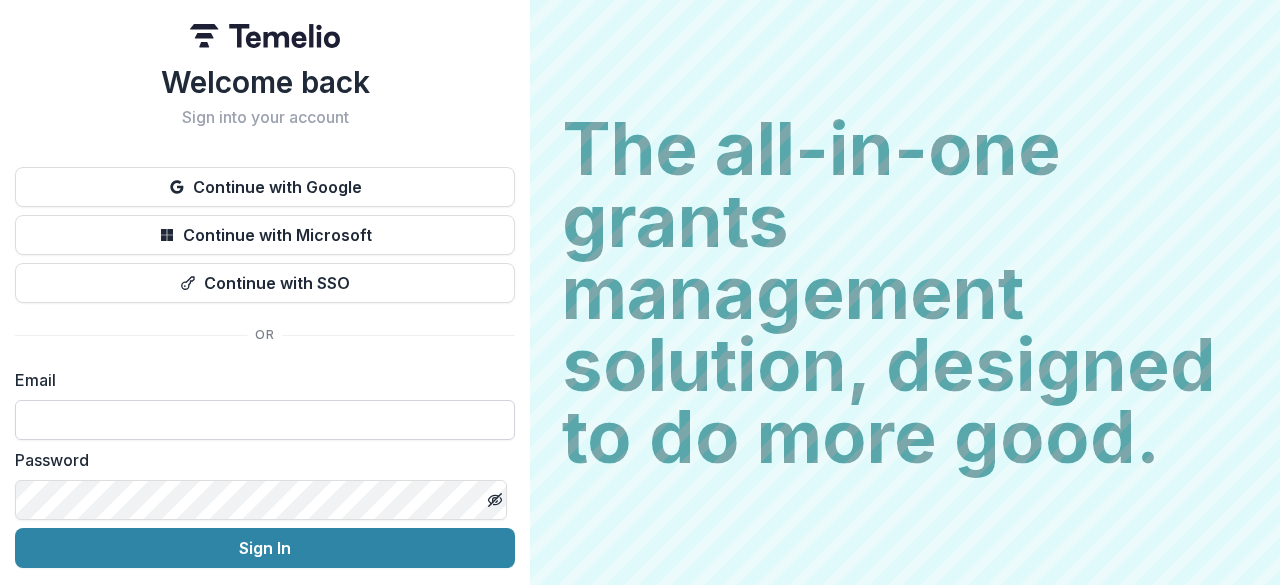 click at bounding box center (265, 420) 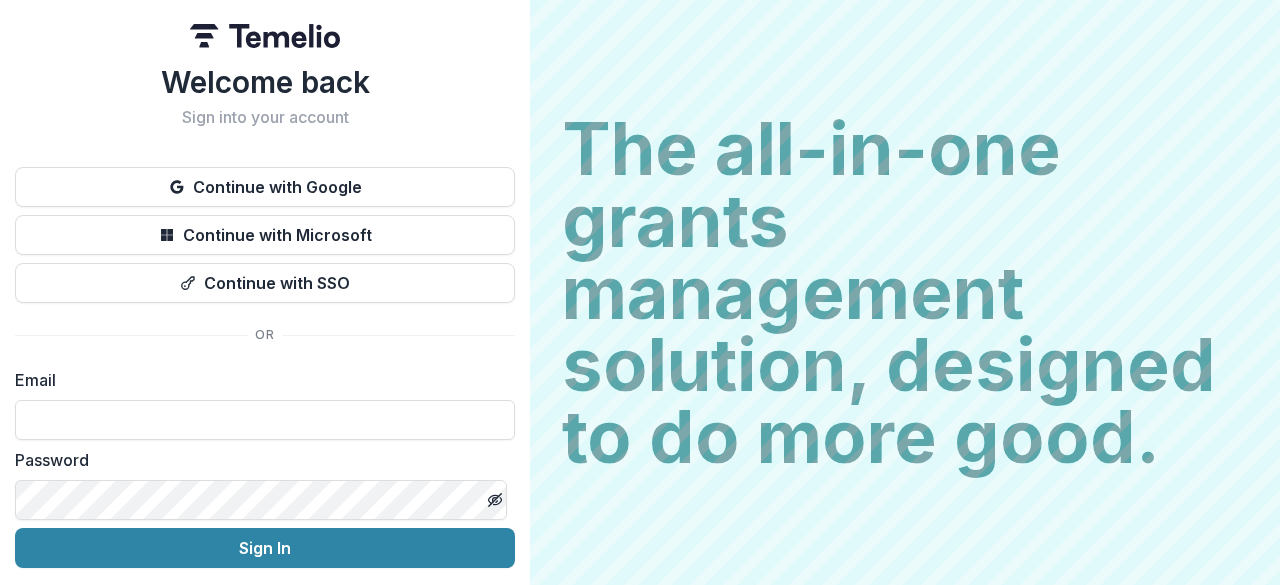 type on "**********" 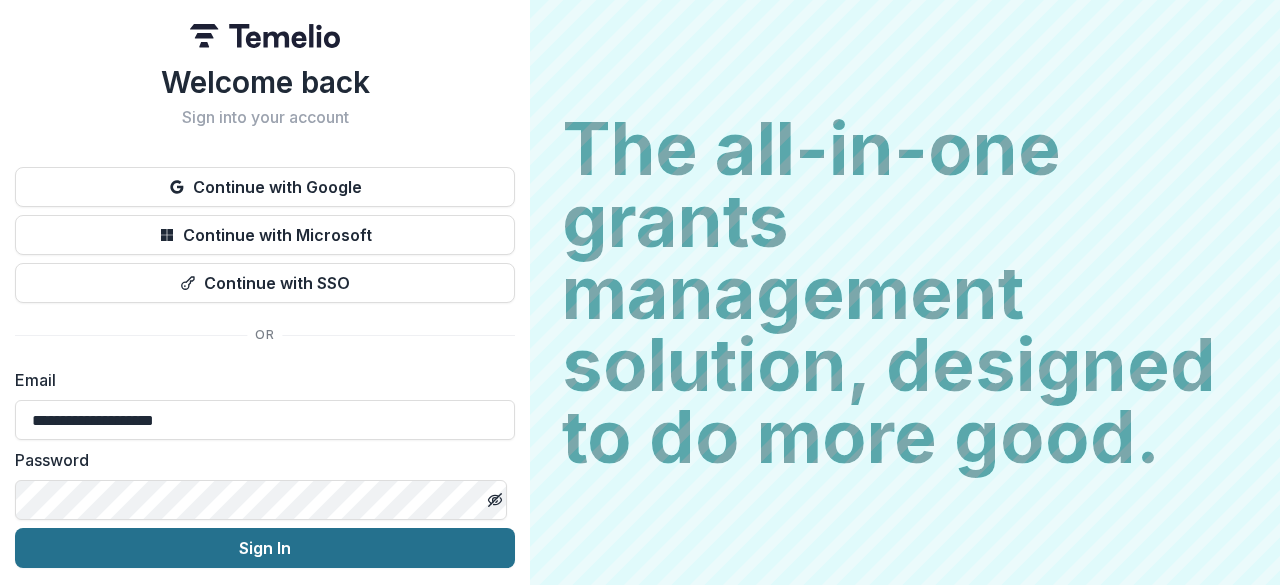click on "Sign In" at bounding box center [265, 548] 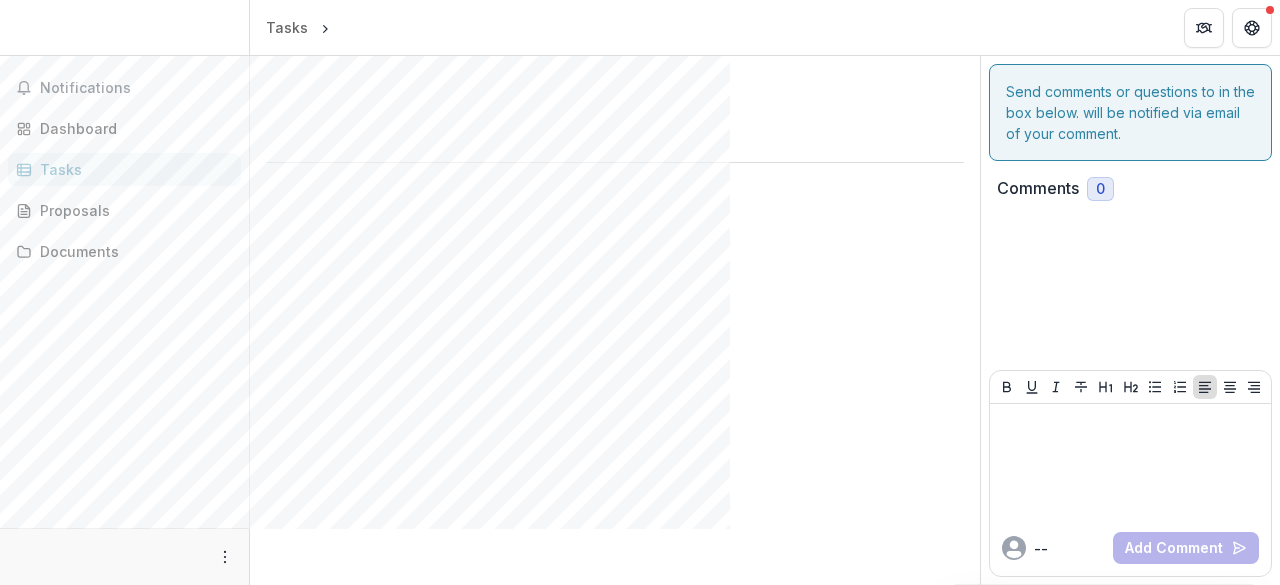 scroll, scrollTop: 0, scrollLeft: 0, axis: both 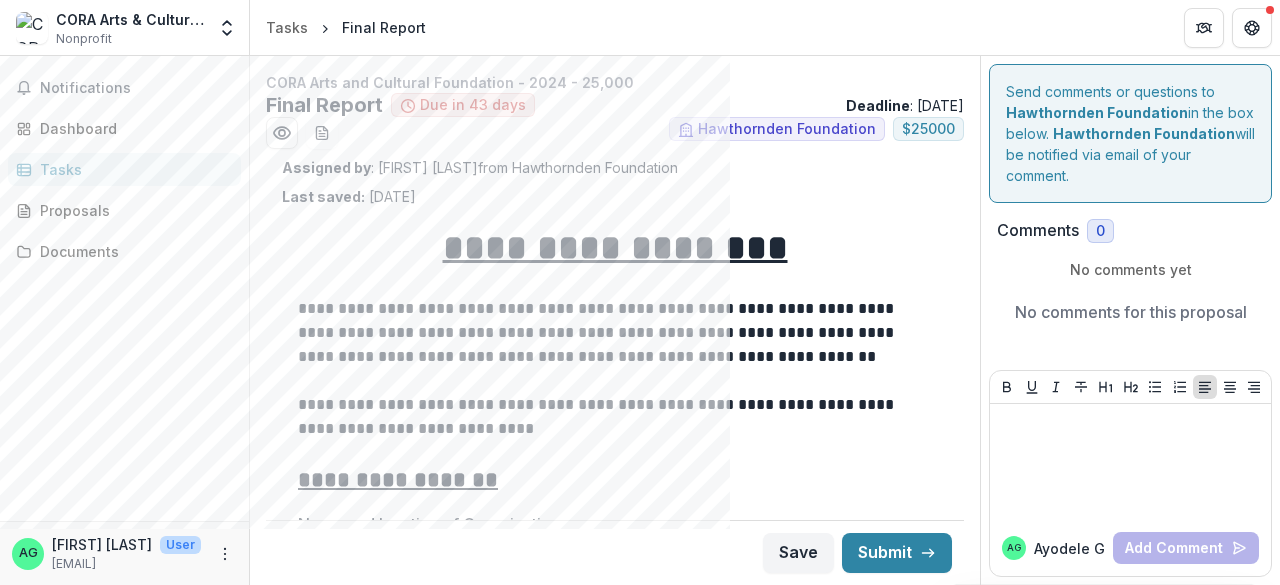 click on "Send comments or questions to   Hawthornden Foundation  in the box below.   Hawthornden Foundation  will be notified via email of your comment. Comments 0 No comments yet No comments for this proposal AG Ayodele G Add Comment" at bounding box center [1130, 320] 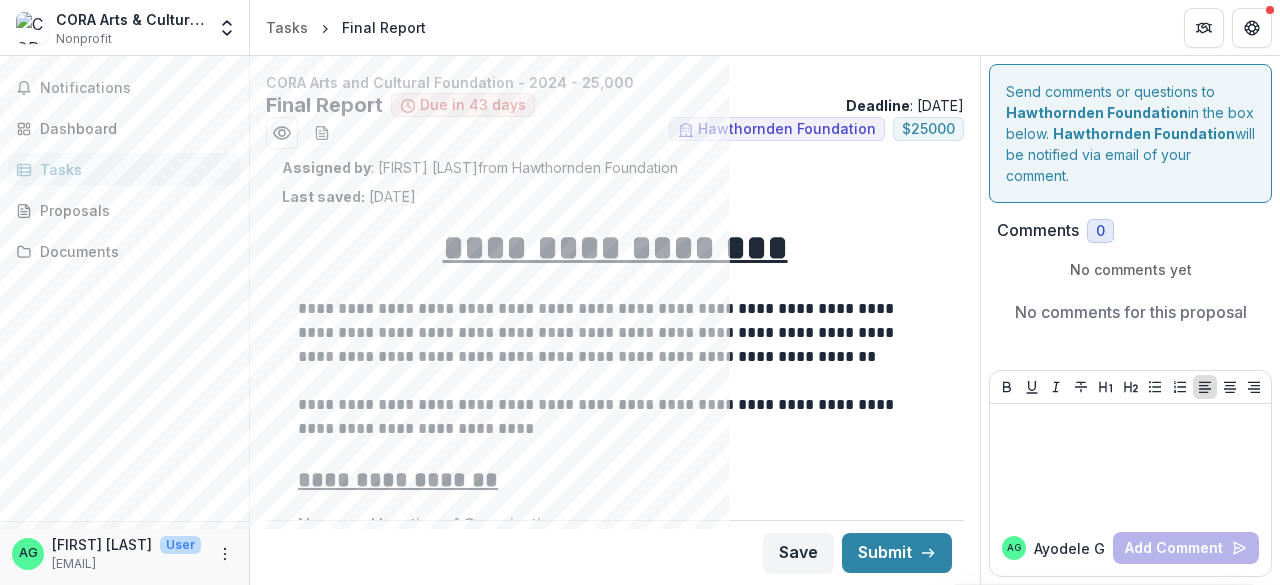 click on "**********" at bounding box center [612, 417] 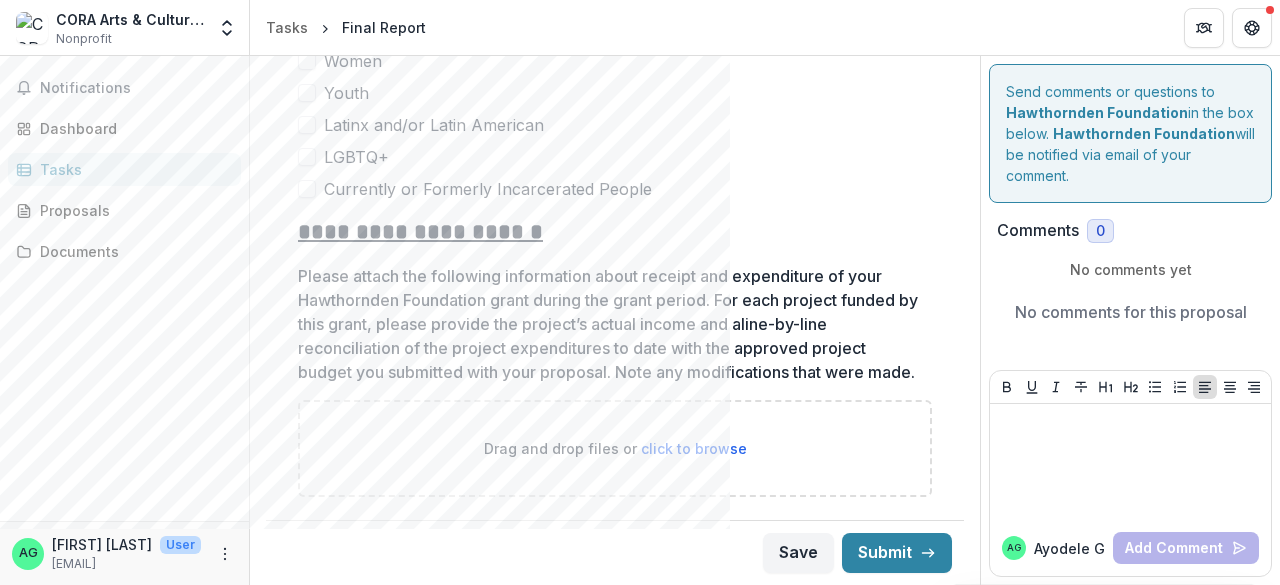 scroll, scrollTop: 4633, scrollLeft: 0, axis: vertical 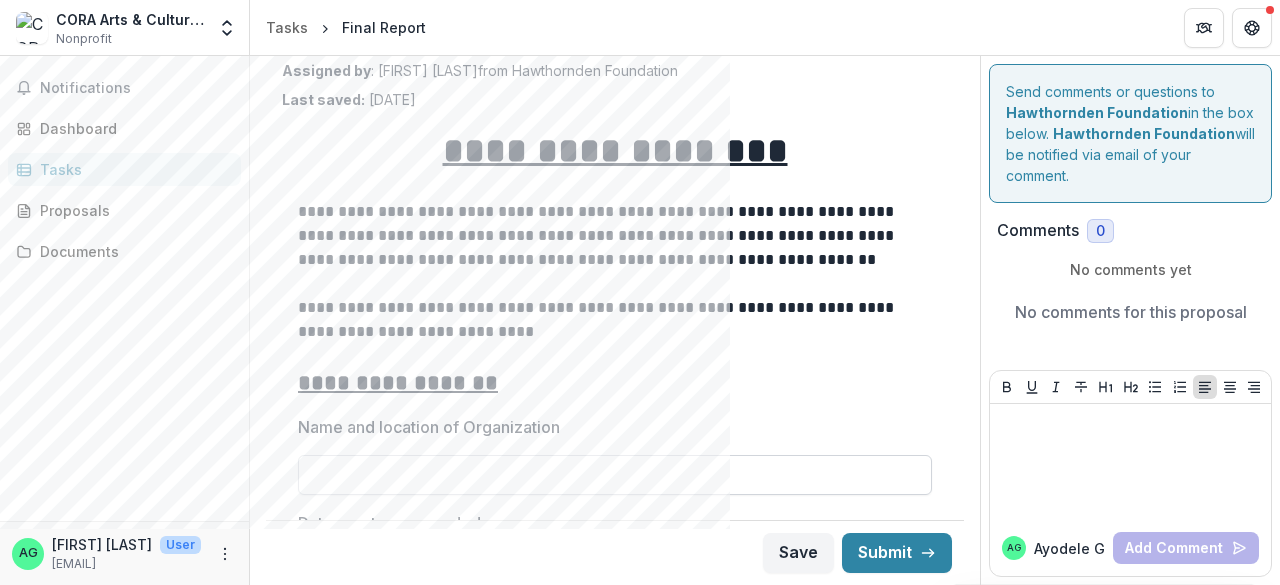 click on "Name and location of Organization" at bounding box center [615, 475] 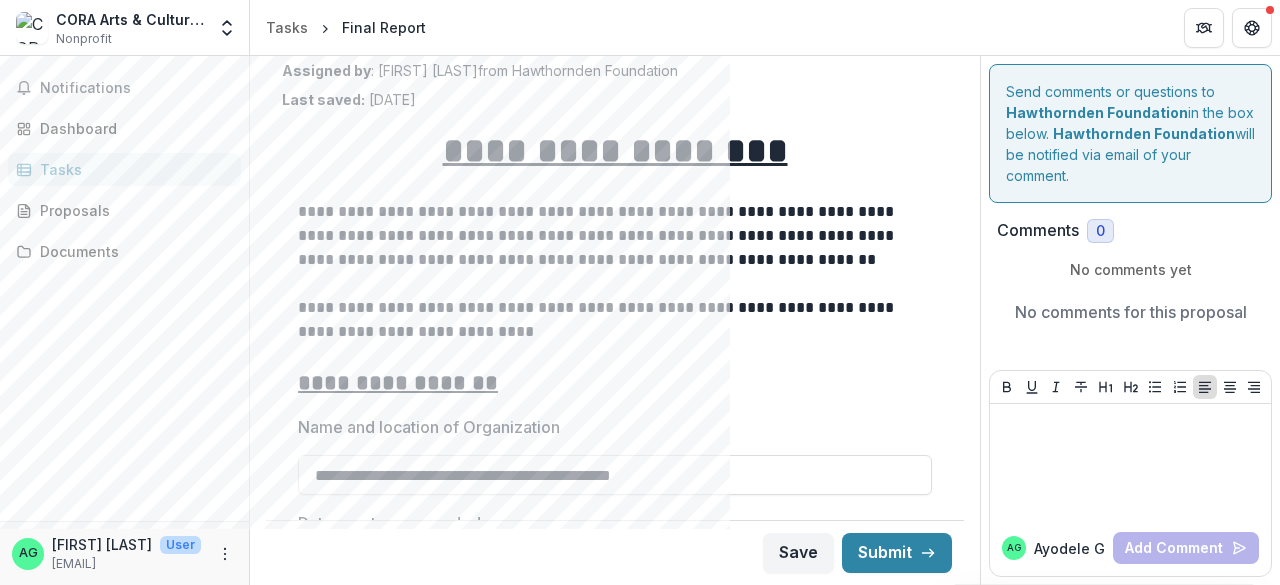 type on "**********" 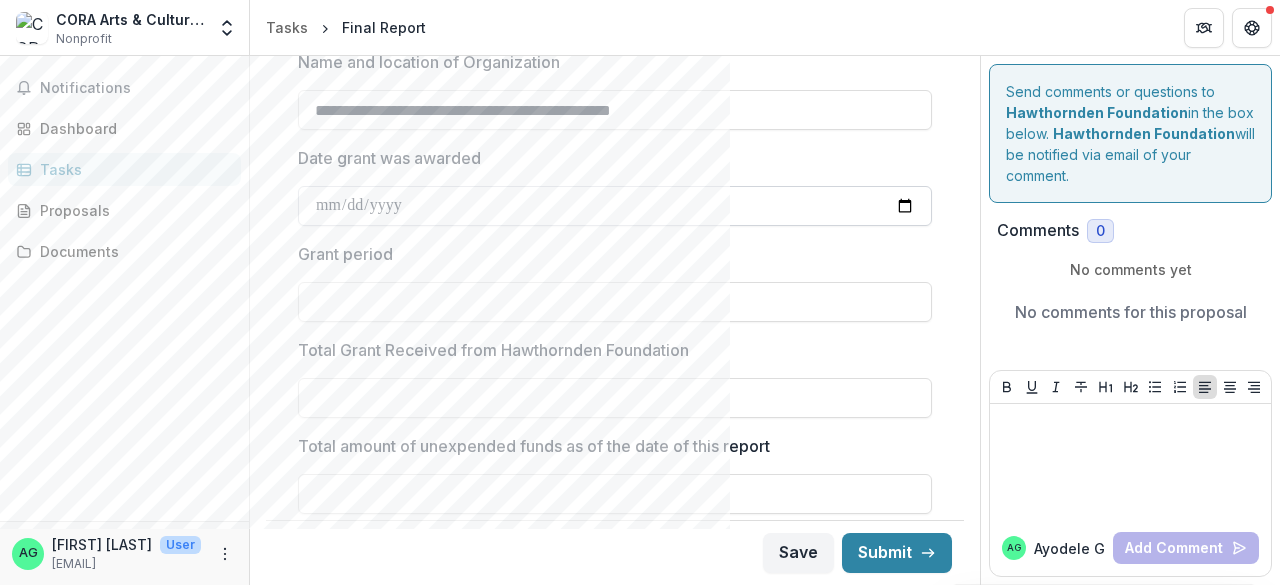 scroll, scrollTop: 497, scrollLeft: 0, axis: vertical 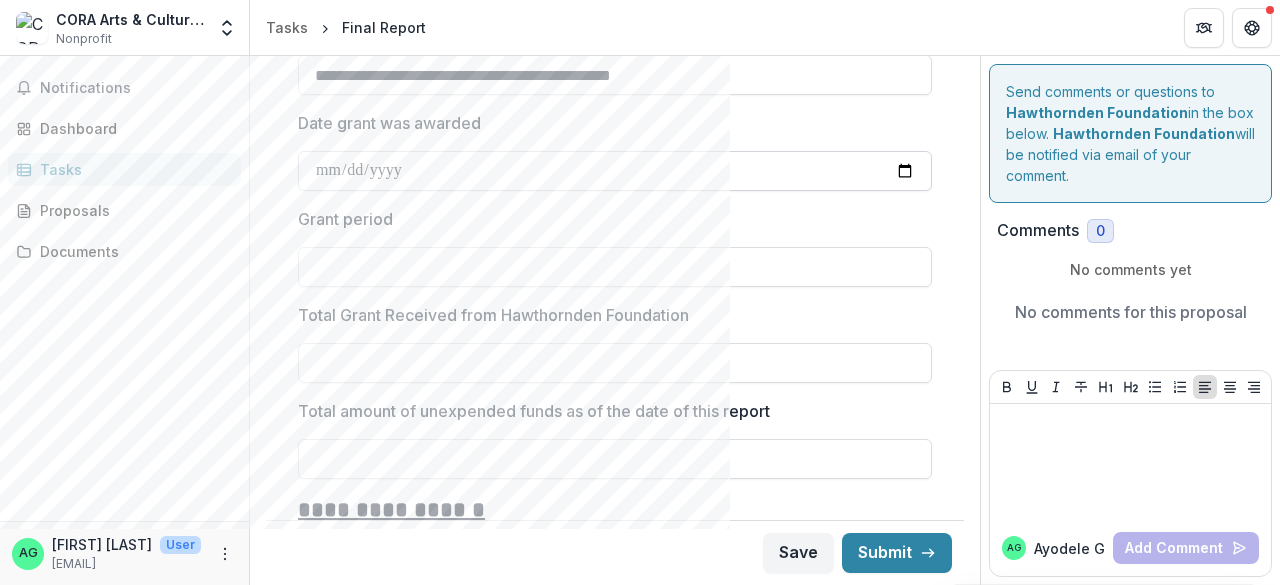 click on "Date grant was awarded" at bounding box center (615, 171) 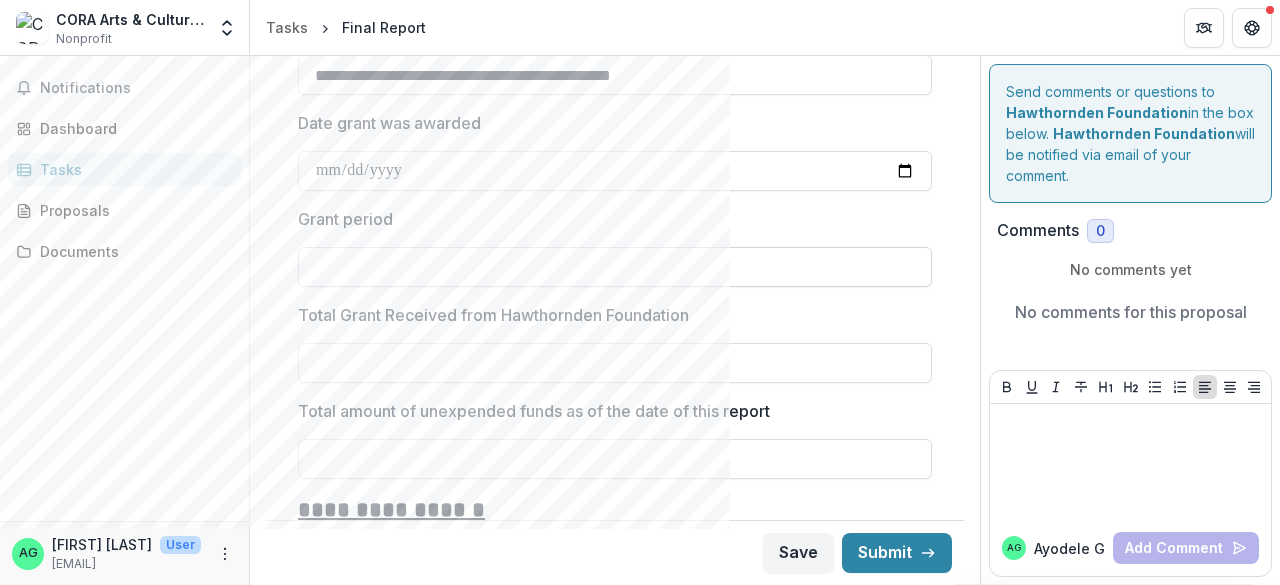 type on "**********" 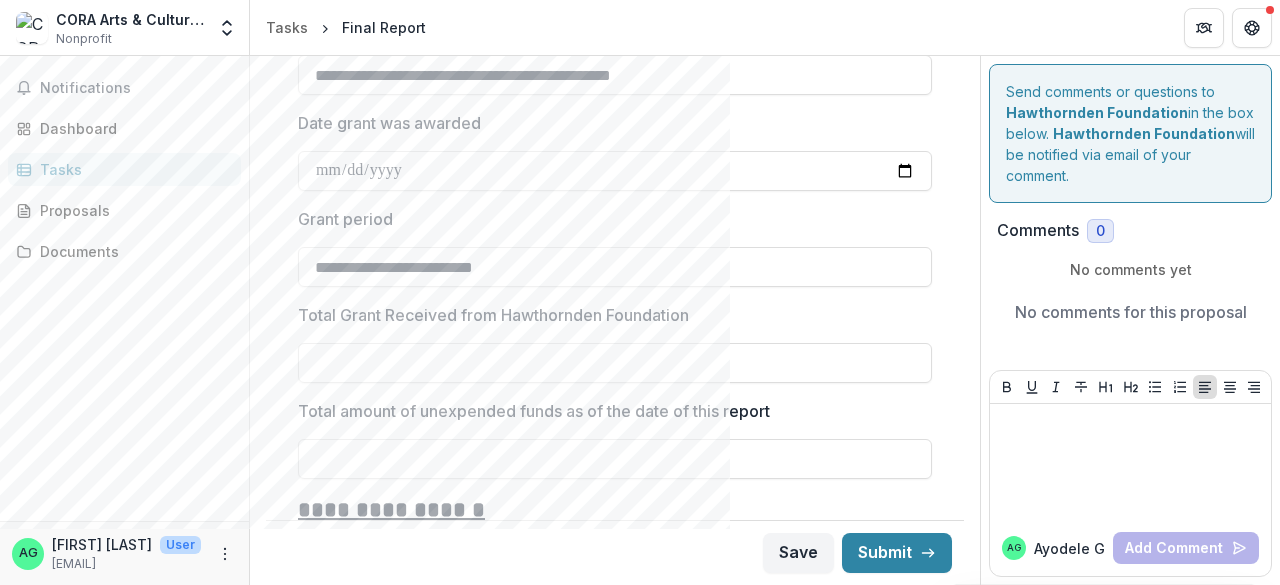 type on "**********" 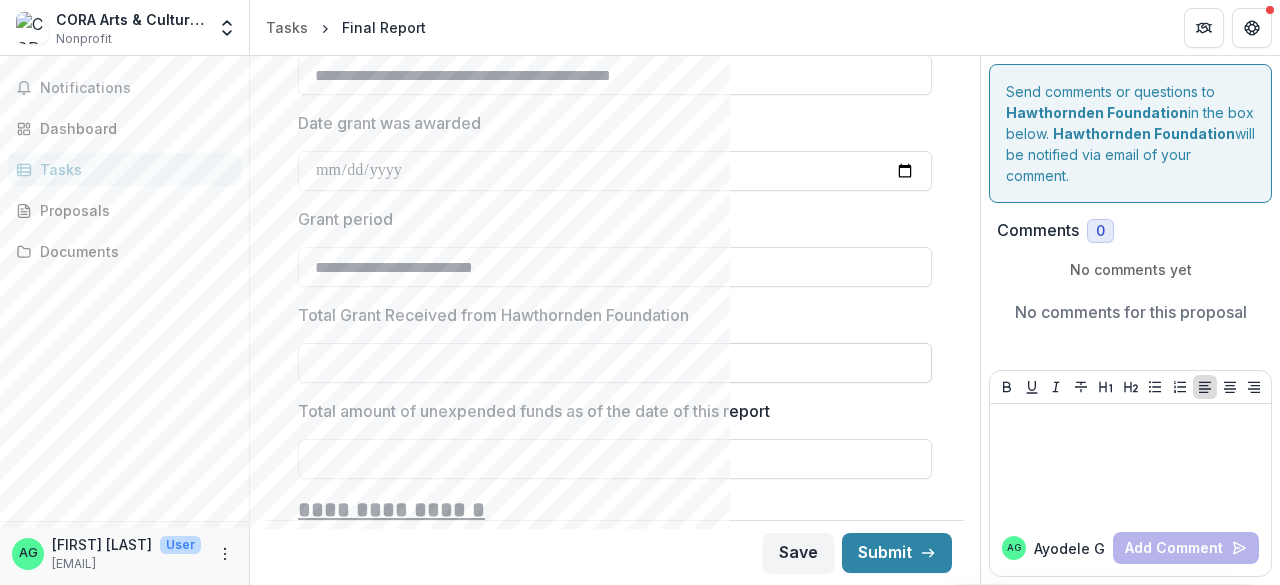 click on "Total Grant Received from Hawthornden Foundation" at bounding box center (615, 363) 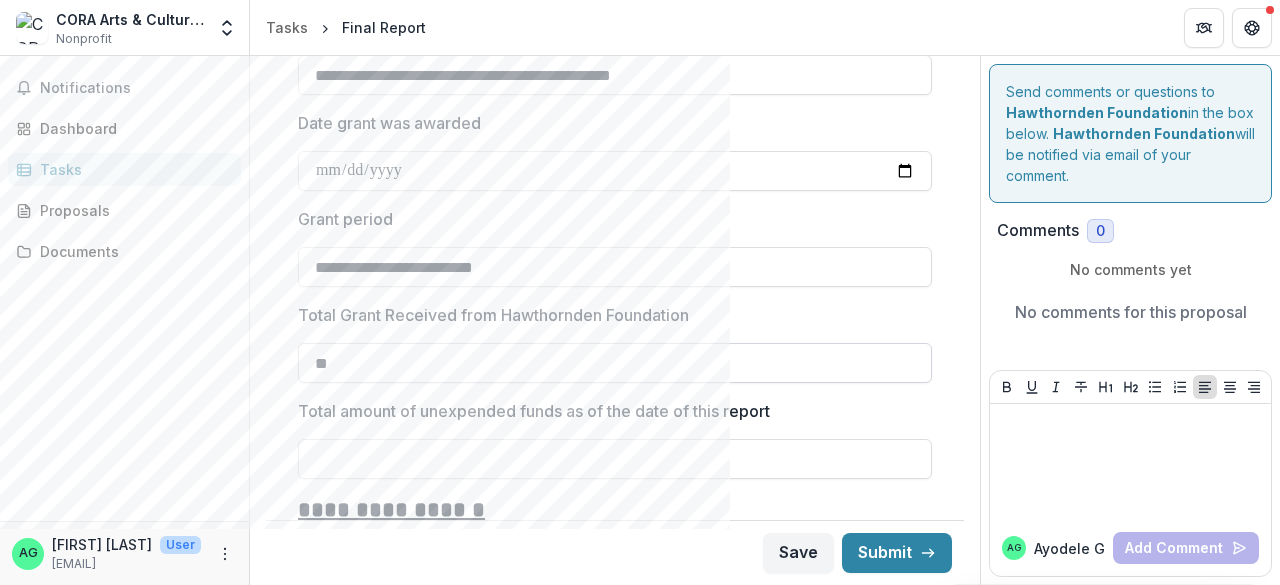 type on "*" 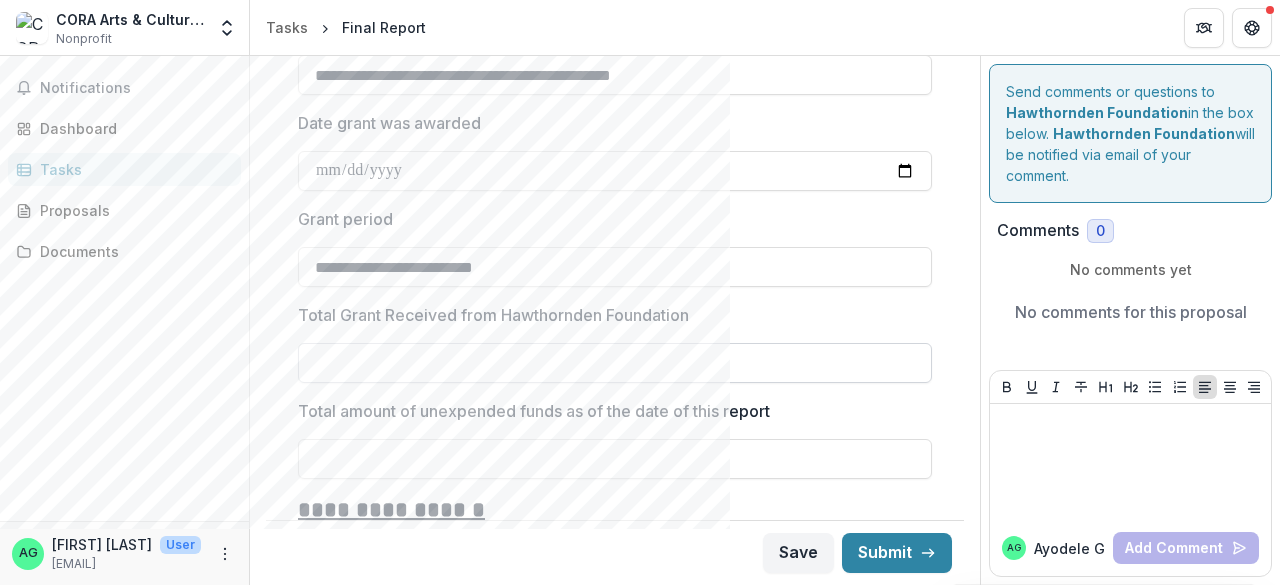 paste on "*******" 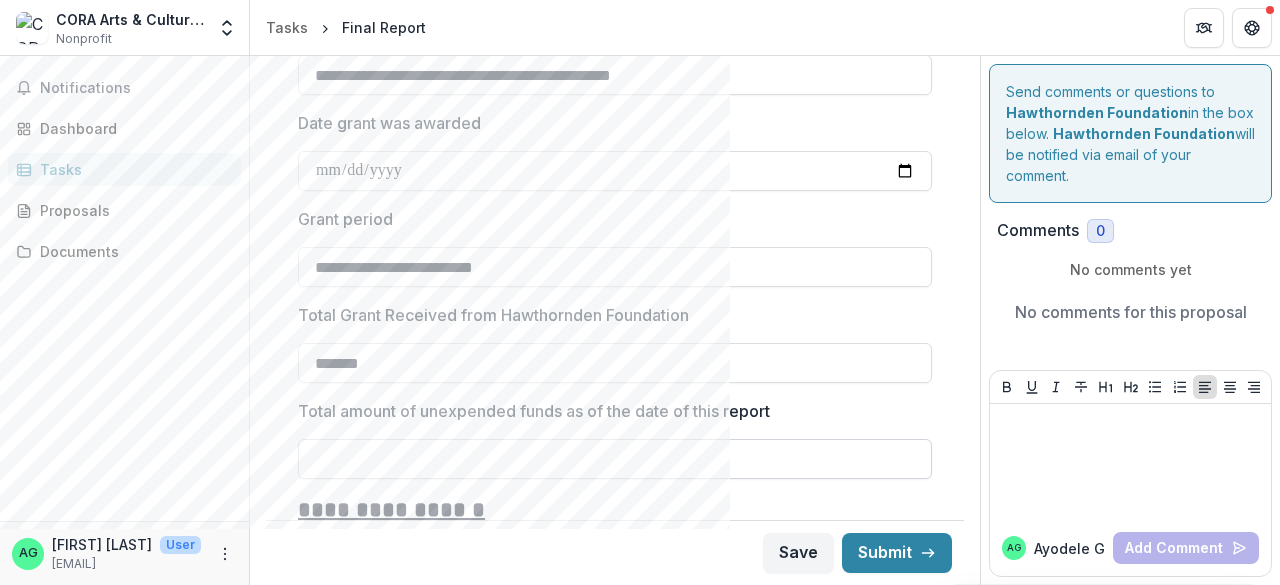 type on "*******" 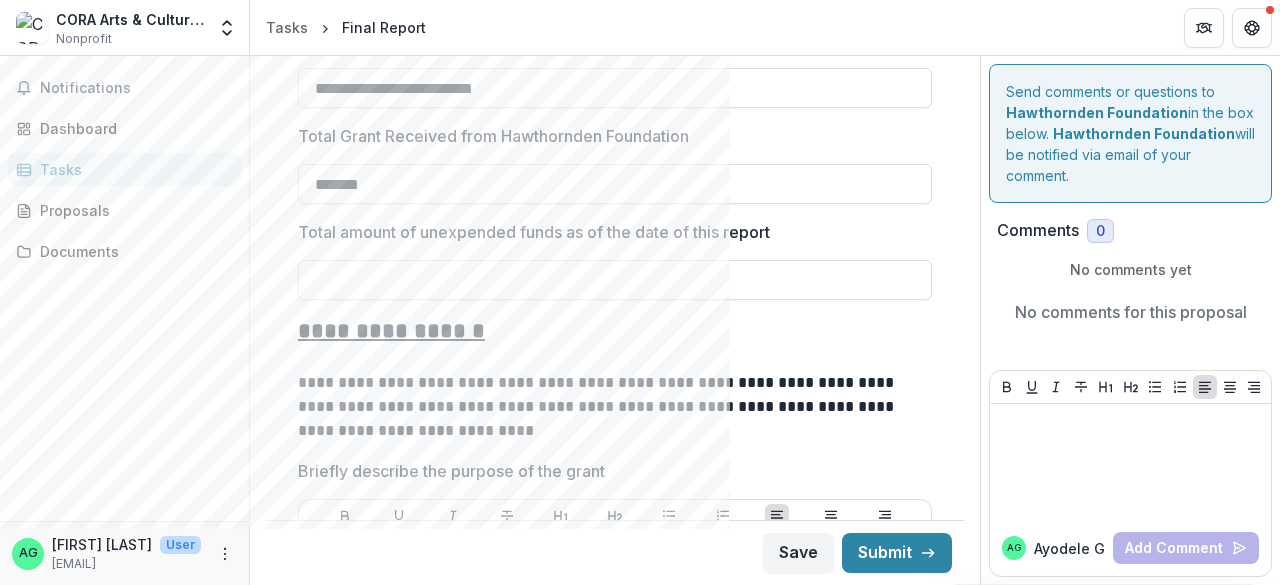 scroll, scrollTop: 781, scrollLeft: 0, axis: vertical 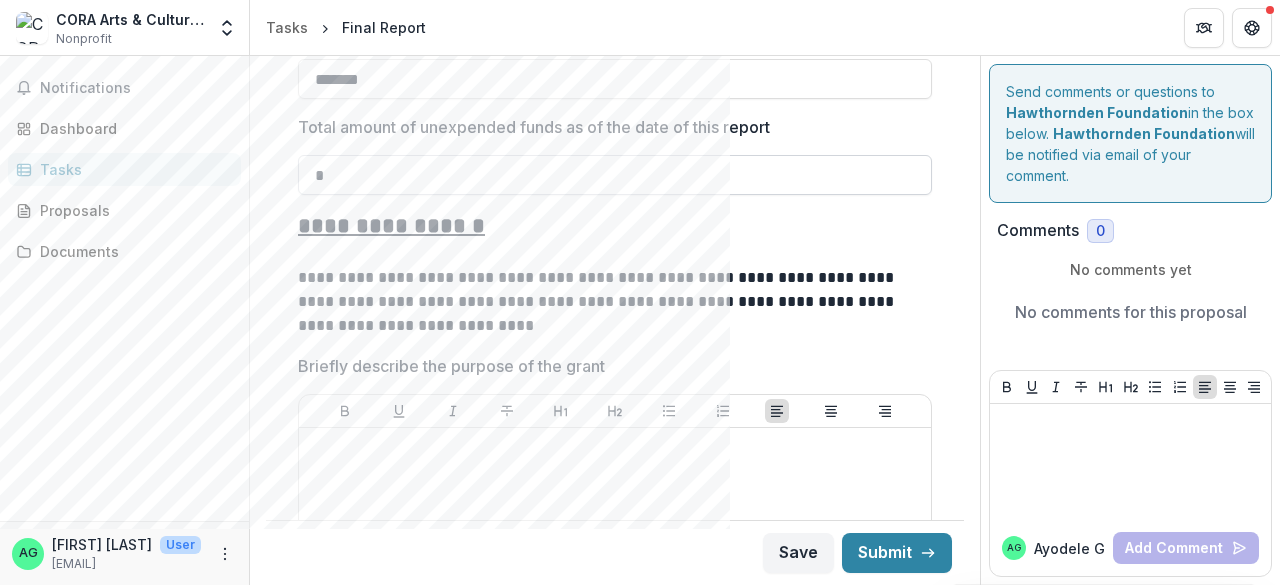 paste on "*" 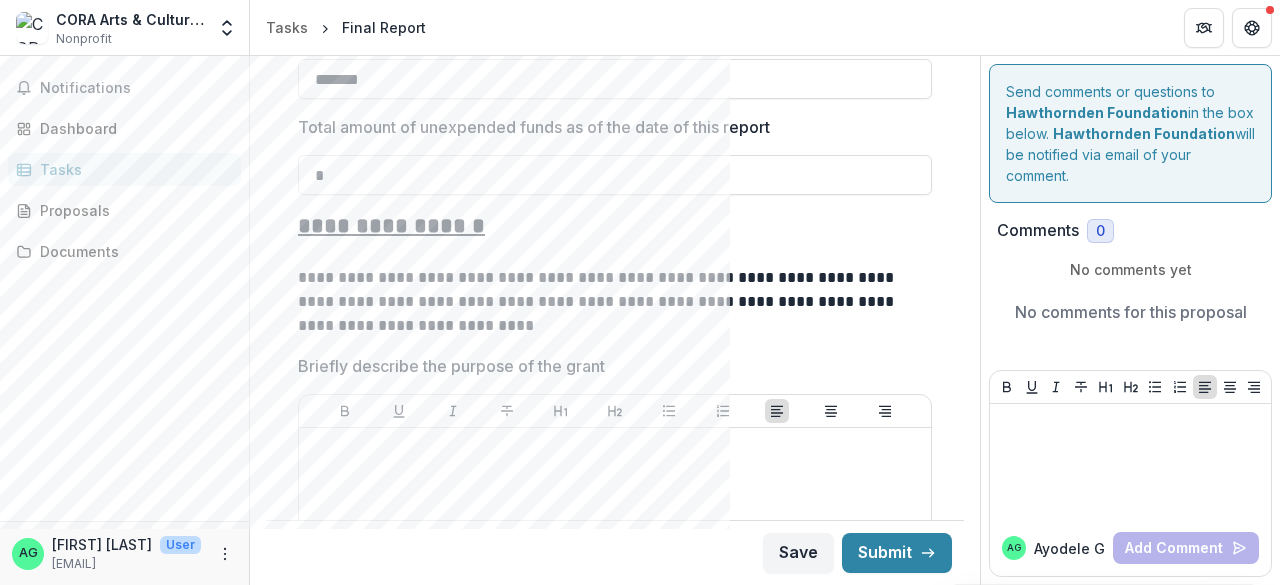 type on "**" 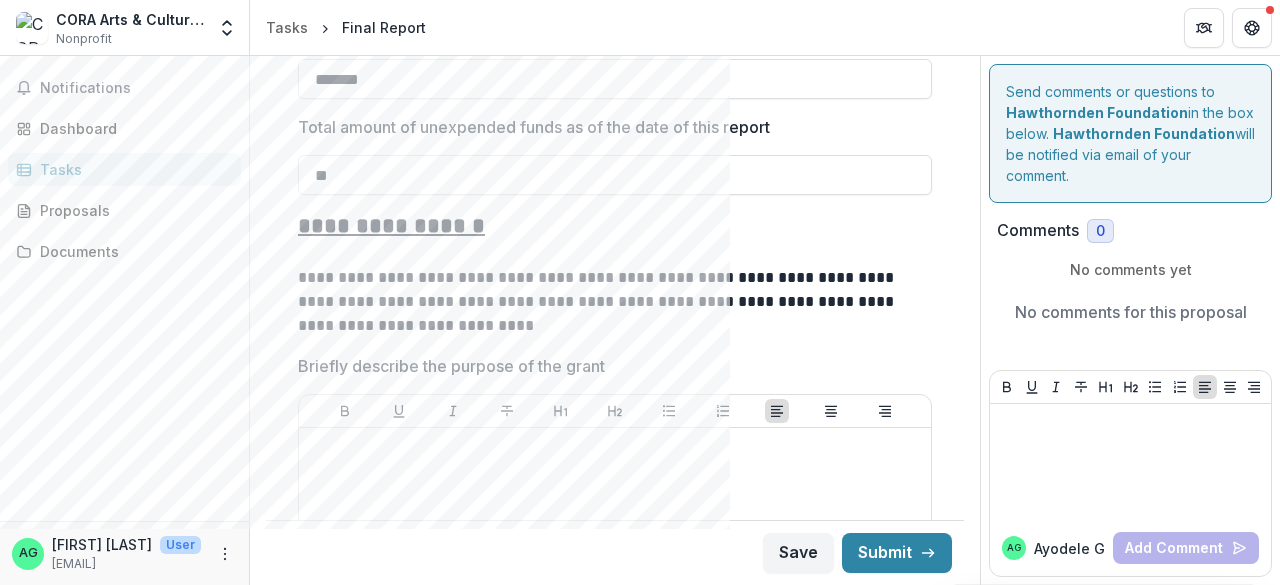 click on "**********" at bounding box center [612, 302] 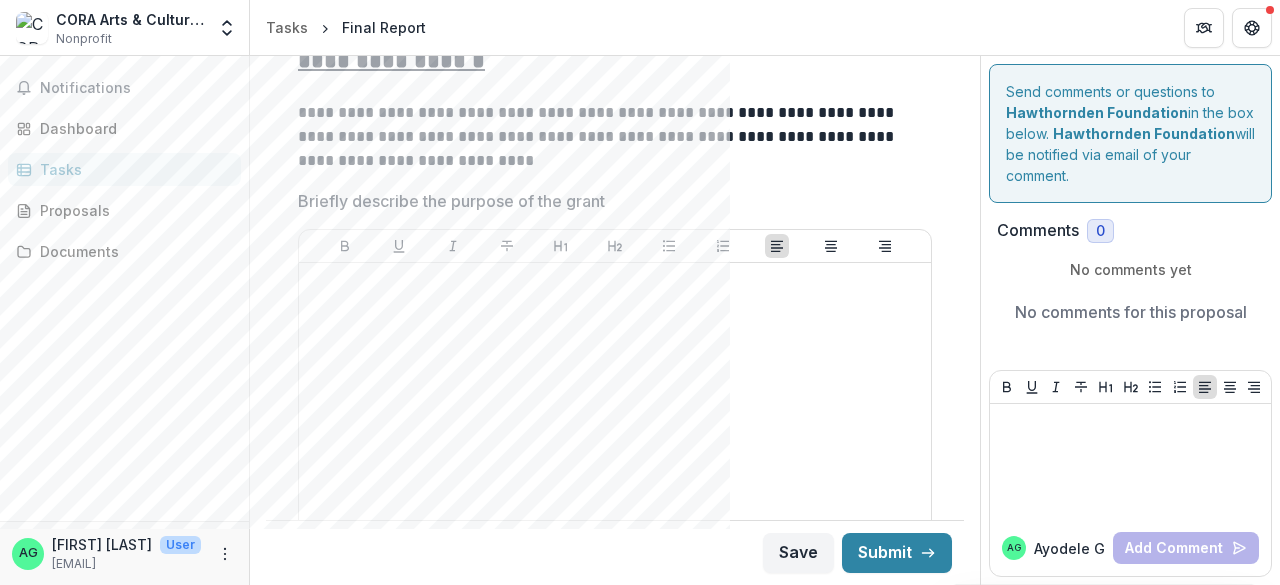 scroll, scrollTop: 981, scrollLeft: 0, axis: vertical 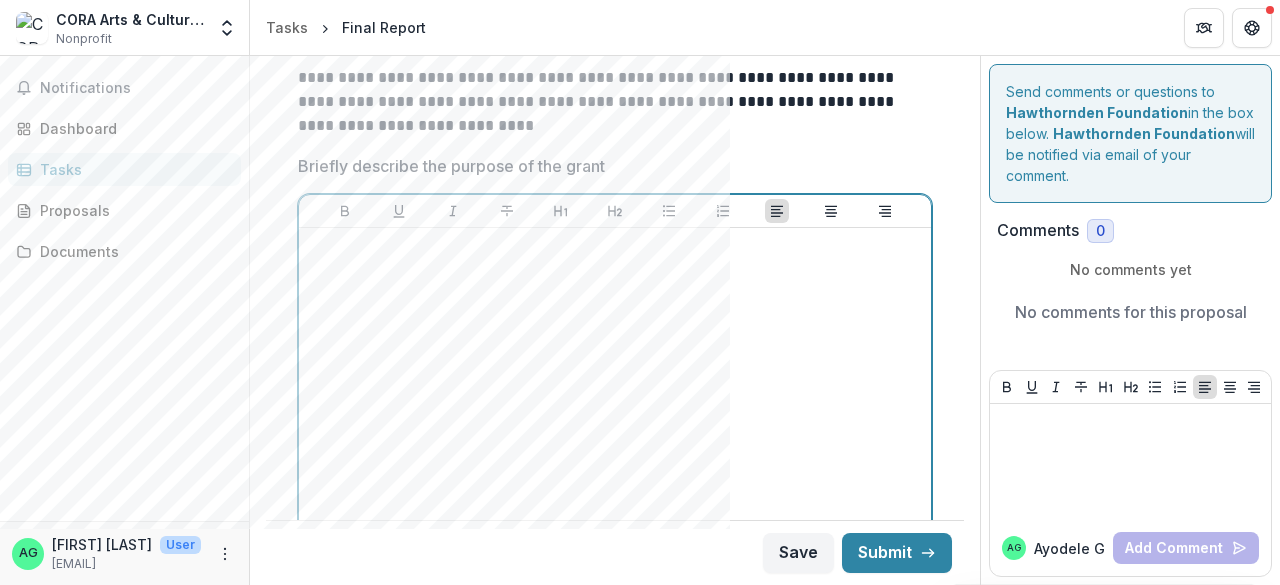 click at bounding box center [615, 386] 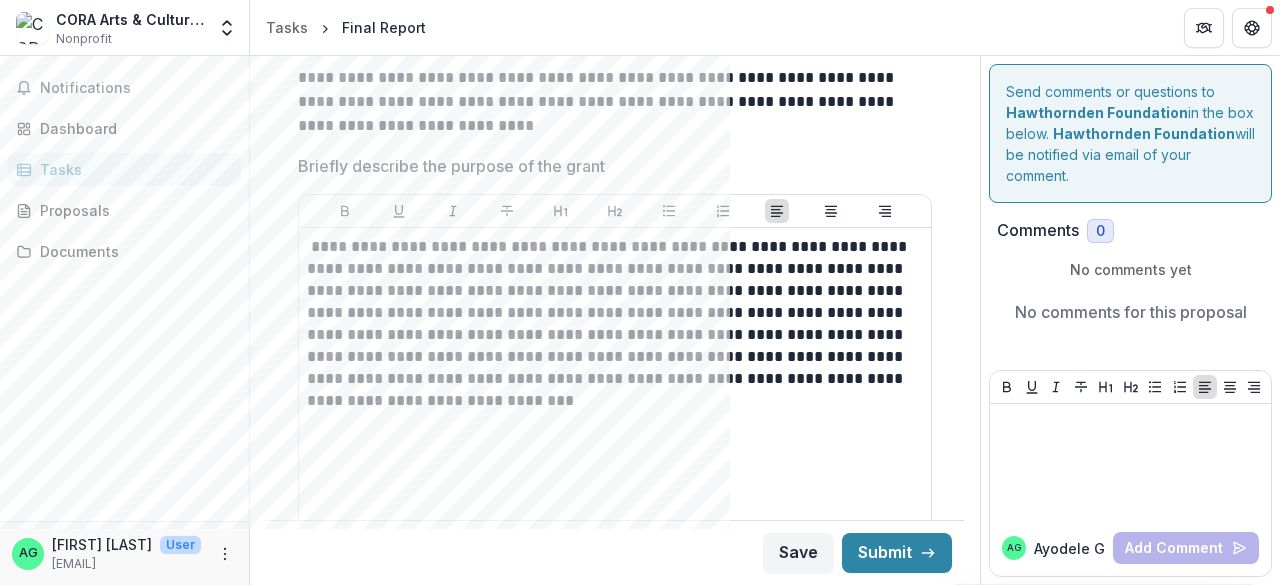click on "Send comments or questions to   Hawthornden Foundation  in the box below.   Hawthornden Foundation  will be notified via email of your comment. Comments 0 No comments yet No comments for this proposal AG Ayodele G Add Comment" at bounding box center (1130, 320) 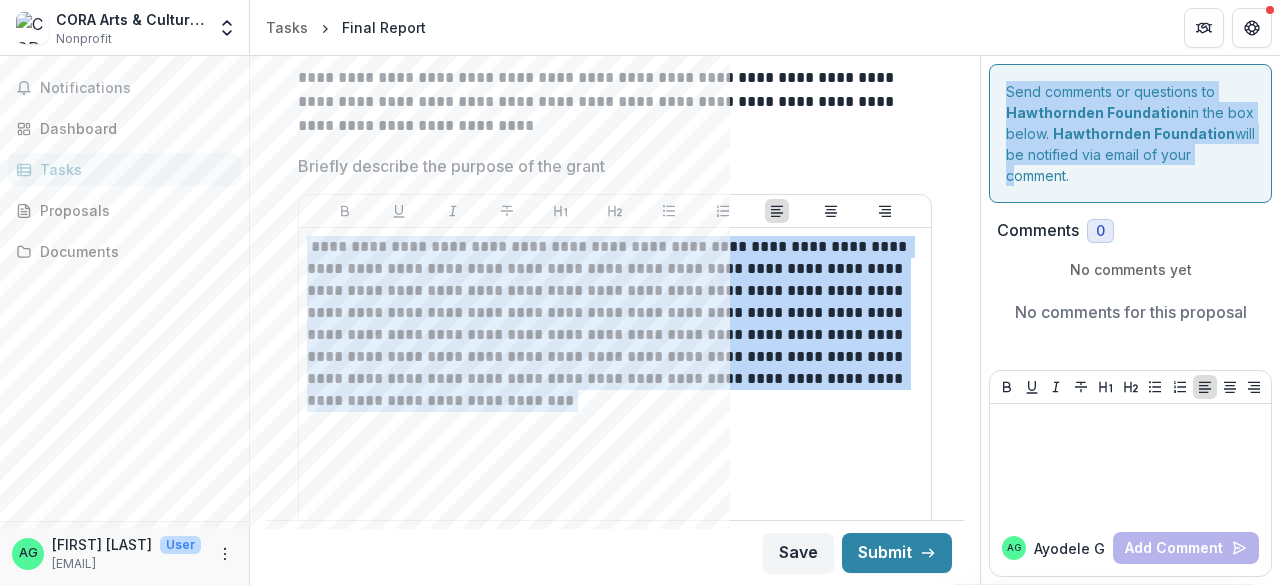 drag, startPoint x: 982, startPoint y: 201, endPoint x: 970, endPoint y: 204, distance: 12.369317 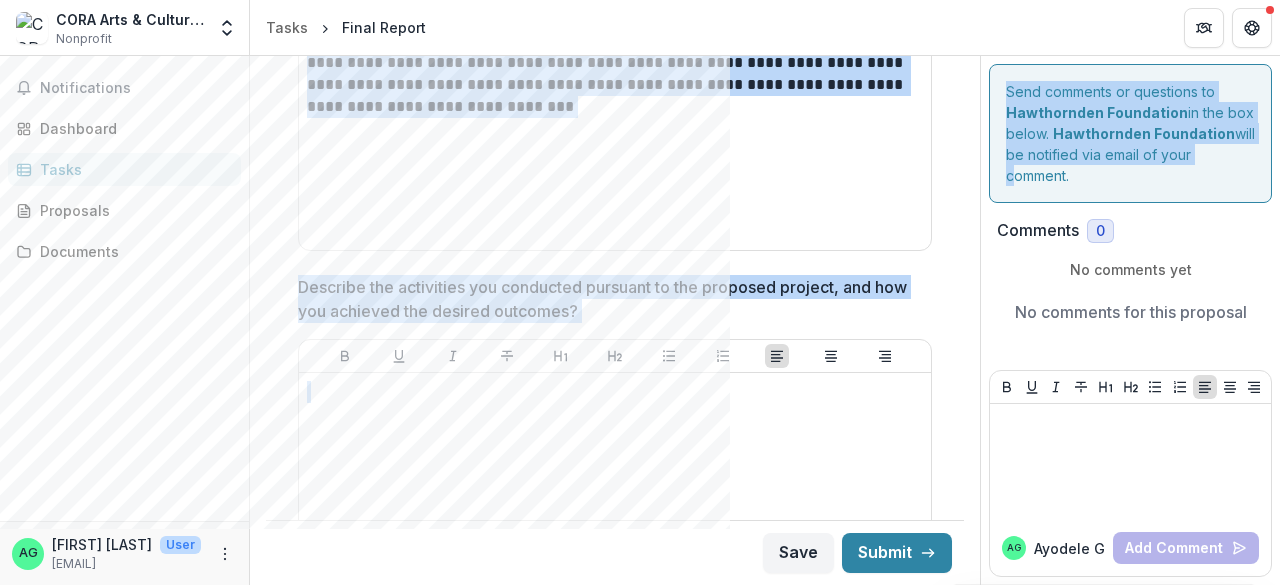scroll, scrollTop: 1366, scrollLeft: 0, axis: vertical 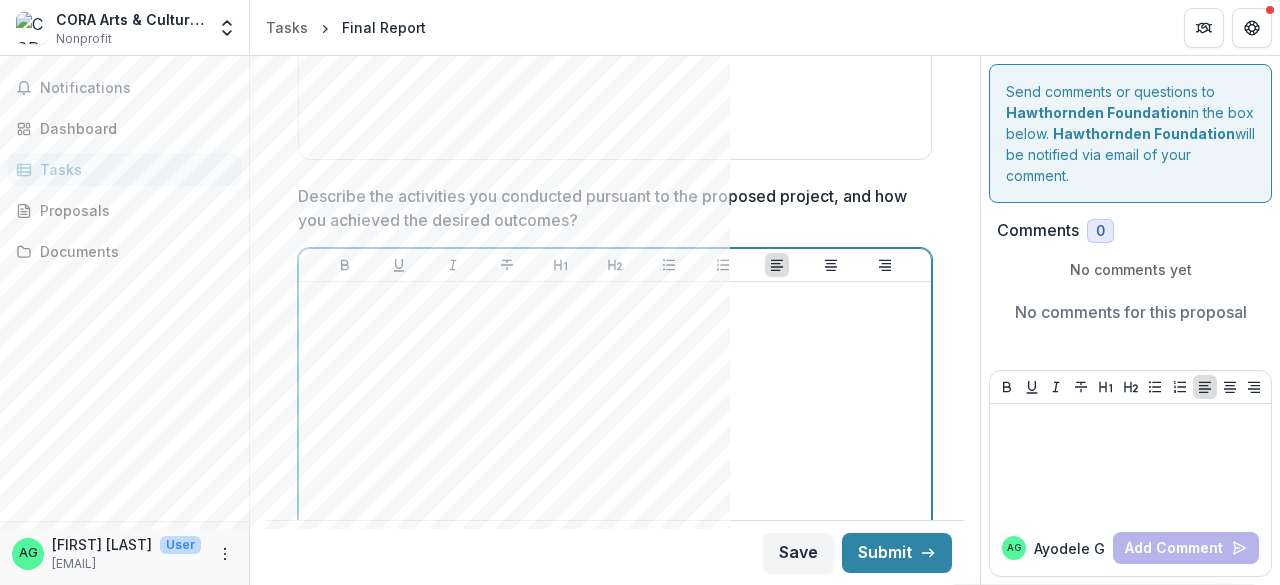 click at bounding box center (615, 440) 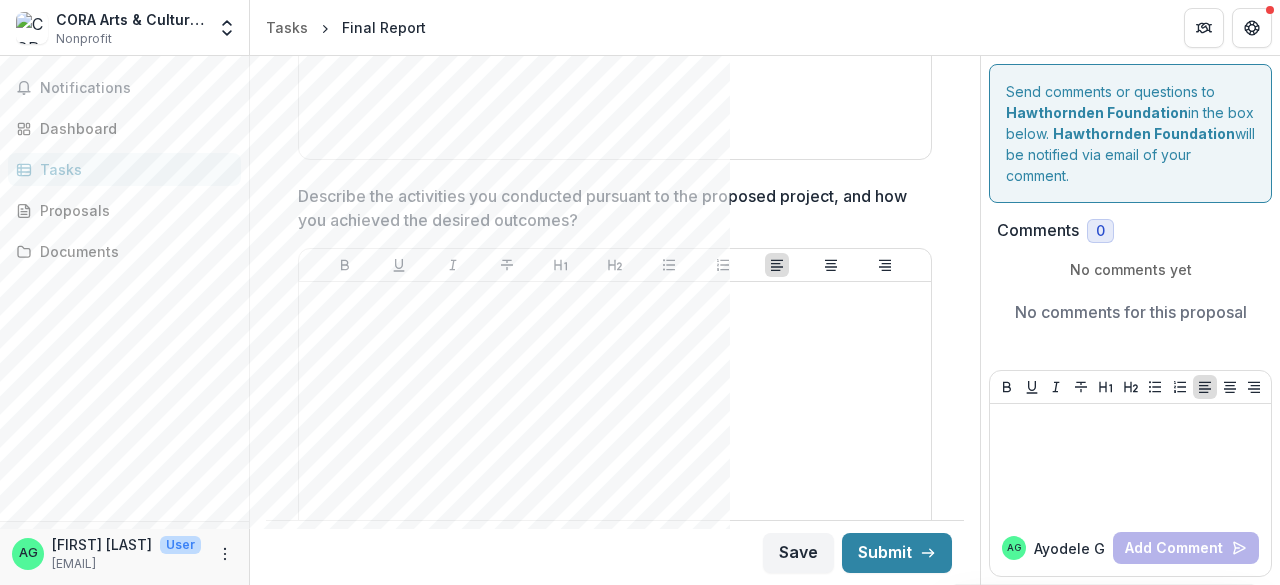 drag, startPoint x: 972, startPoint y: 236, endPoint x: 976, endPoint y: 263, distance: 27.294687 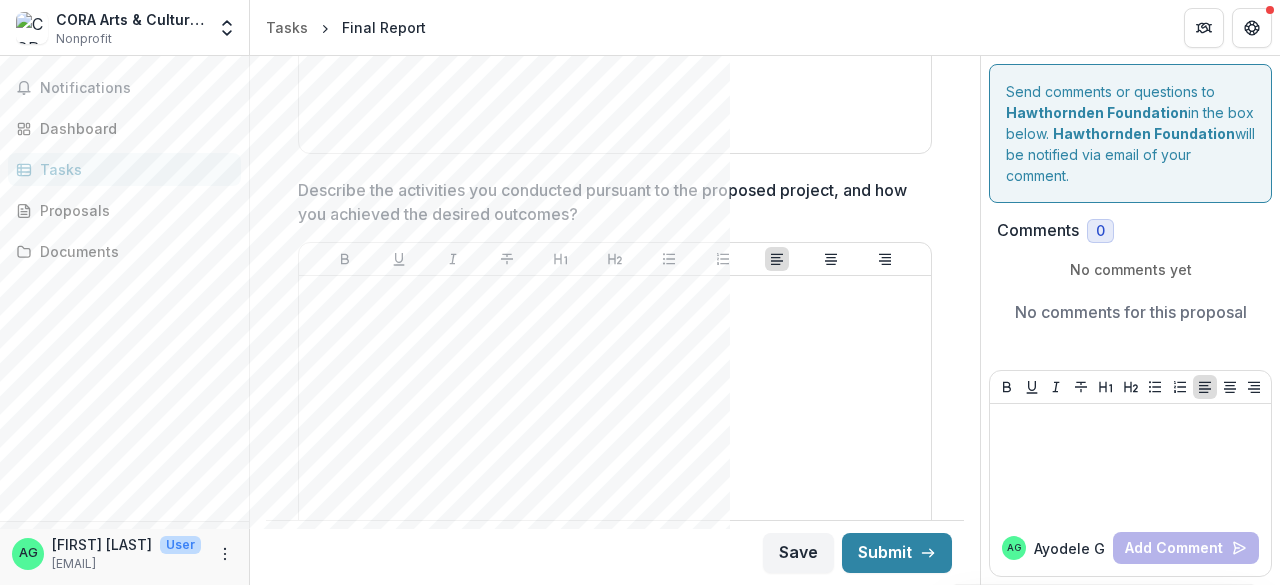 scroll, scrollTop: 1438, scrollLeft: 0, axis: vertical 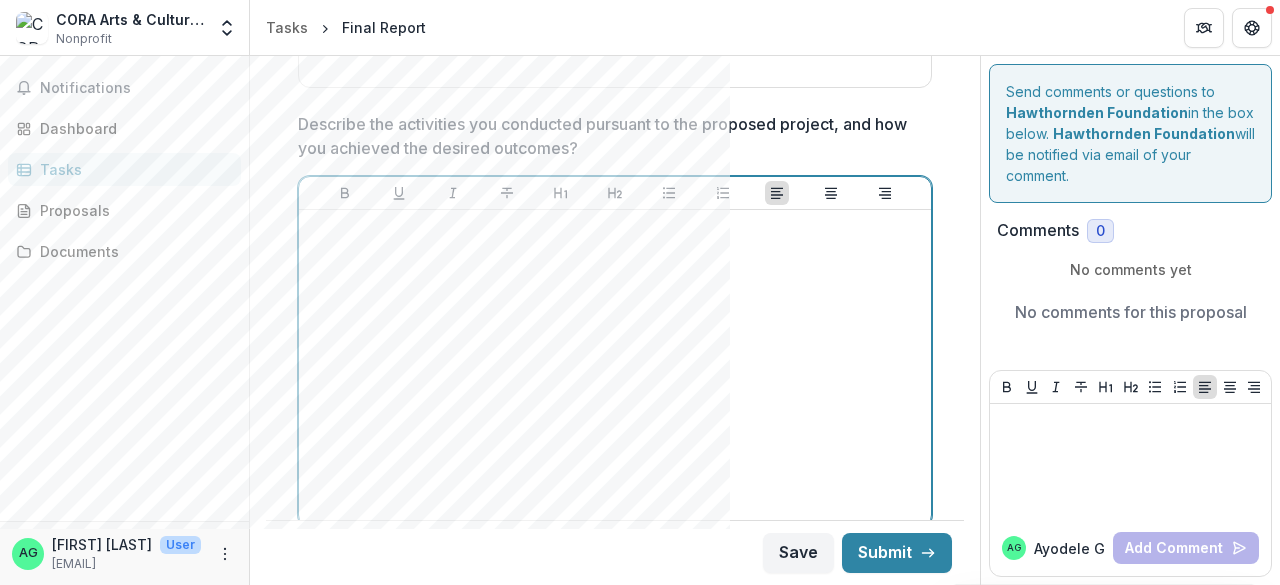 click at bounding box center [615, 368] 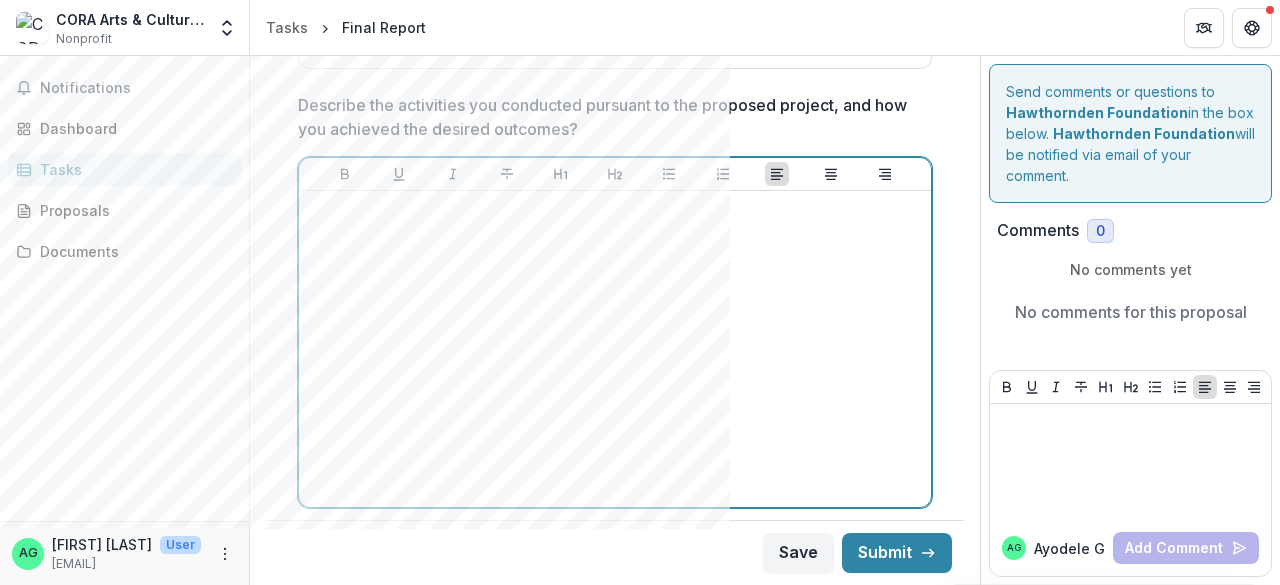 scroll, scrollTop: 1568, scrollLeft: 0, axis: vertical 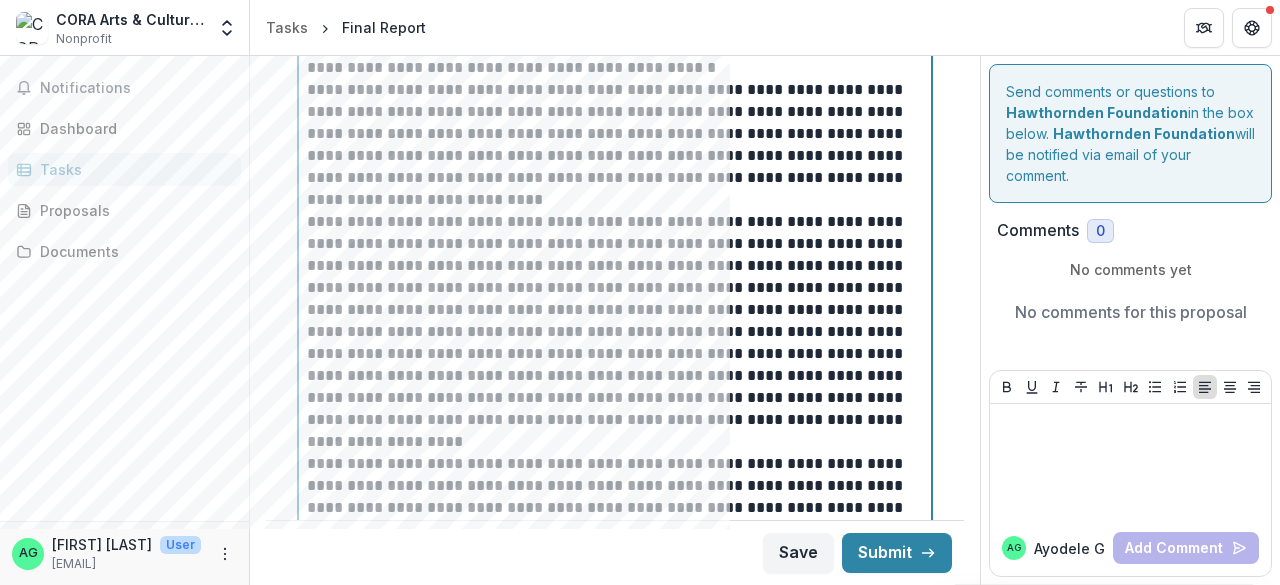 type 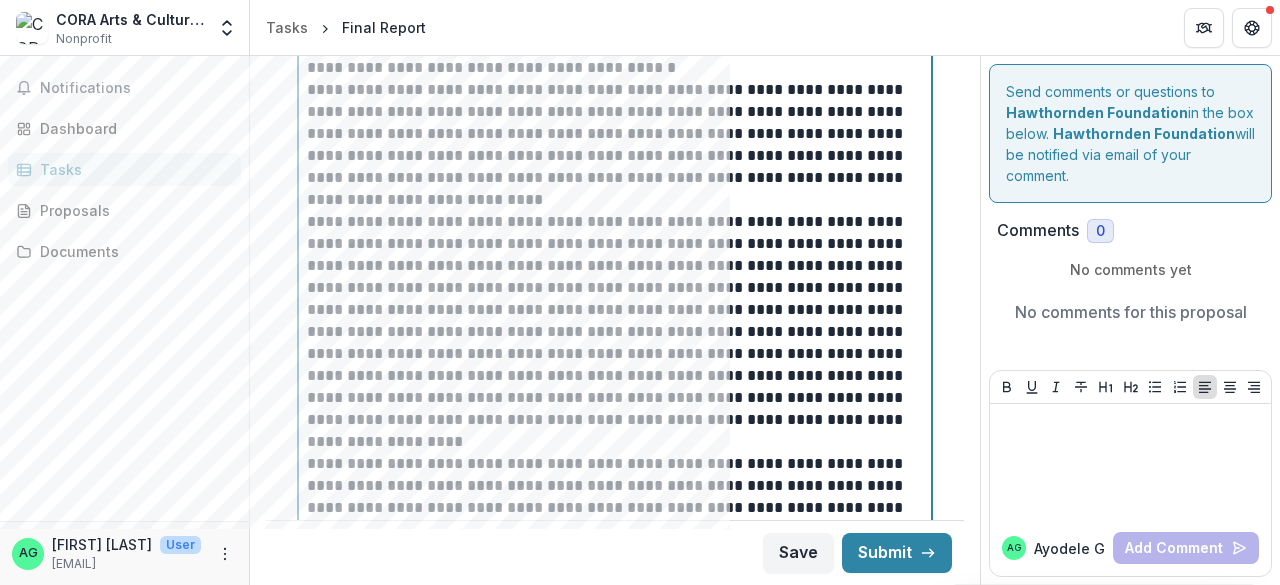 click on "**********" at bounding box center (612, 145) 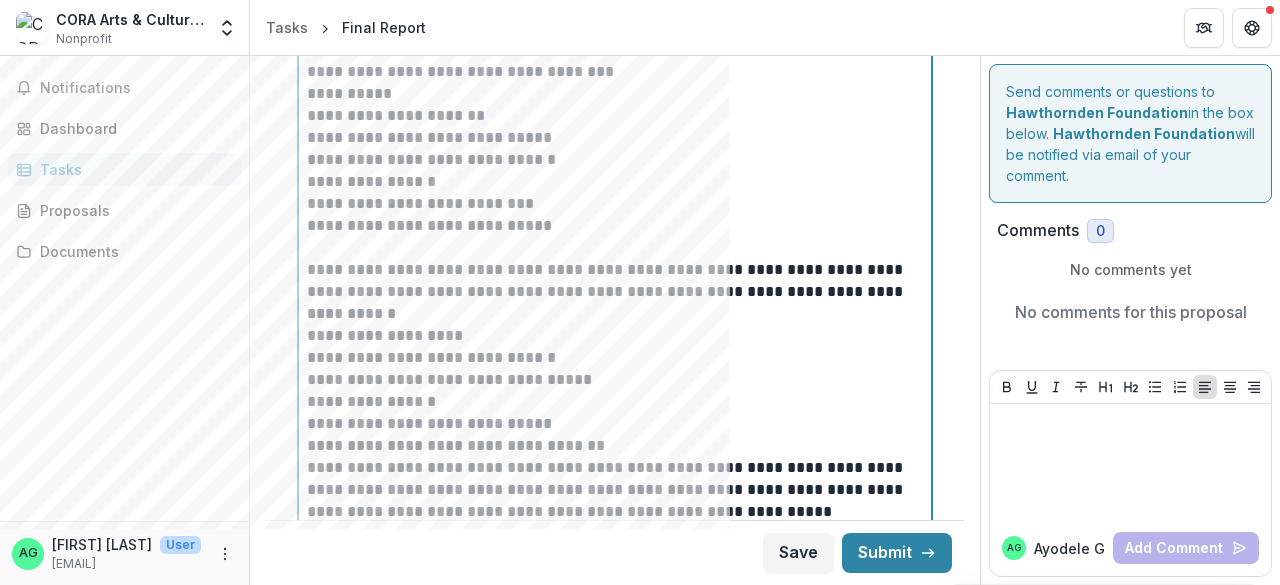 scroll, scrollTop: 4631, scrollLeft: 0, axis: vertical 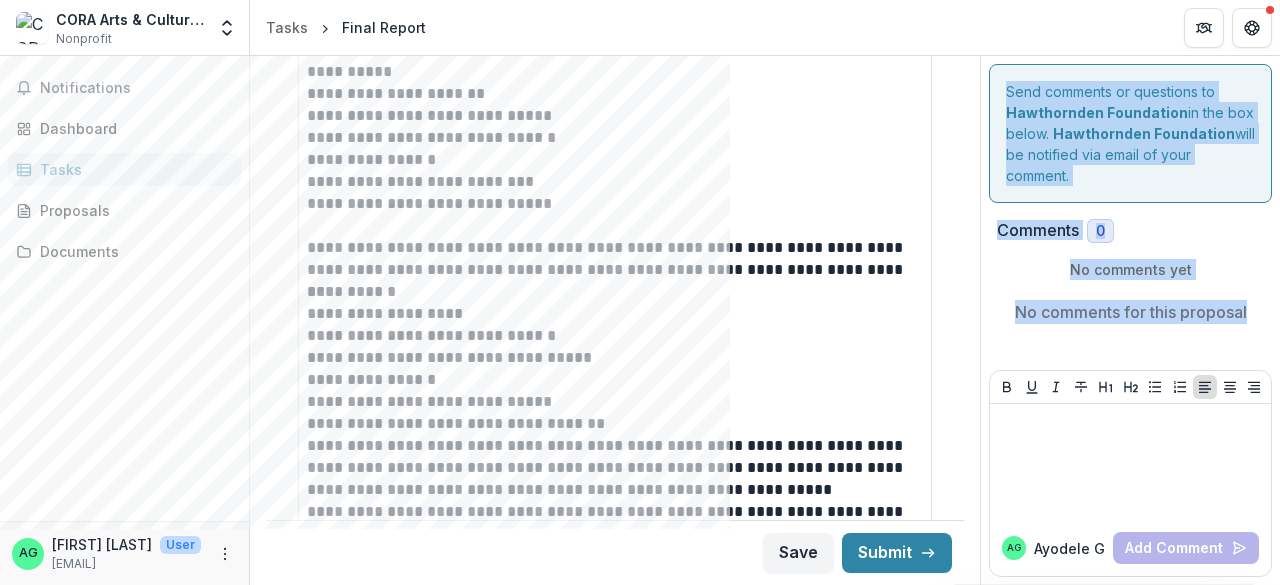 drag, startPoint x: 980, startPoint y: 366, endPoint x: 970, endPoint y: 216, distance: 150.33296 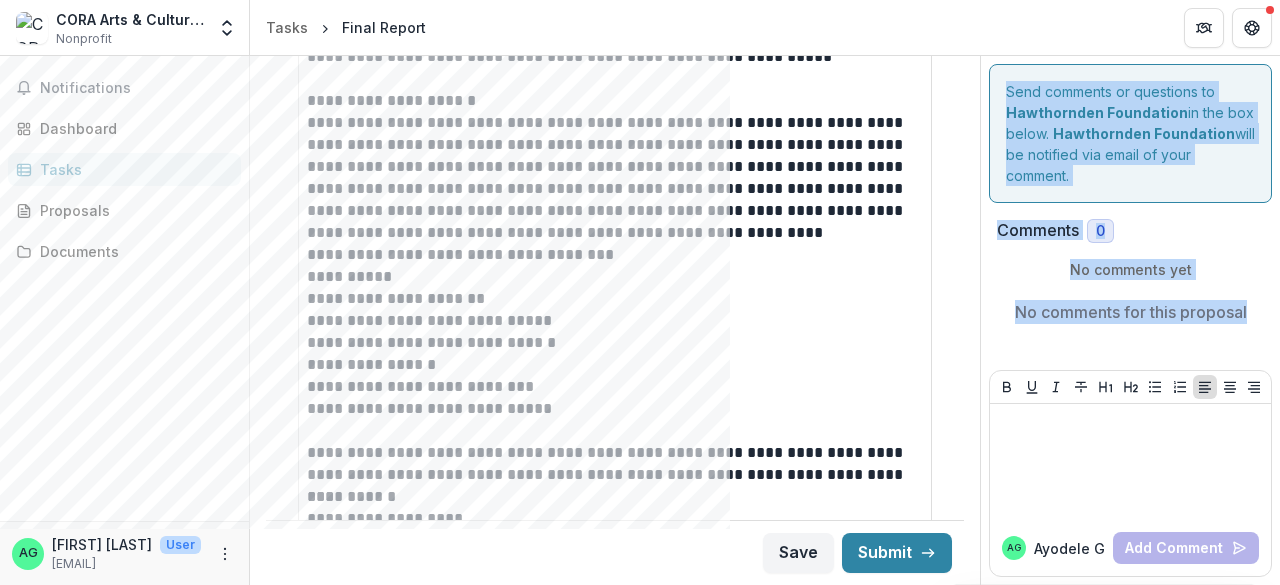 scroll, scrollTop: 4670, scrollLeft: 0, axis: vertical 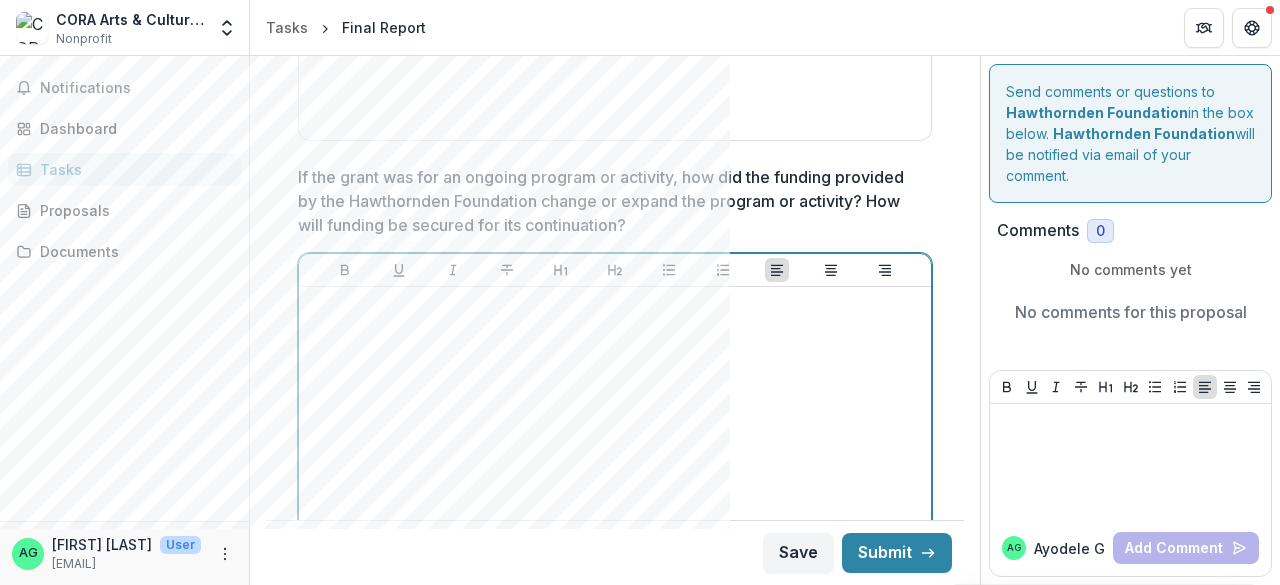 click at bounding box center [615, 445] 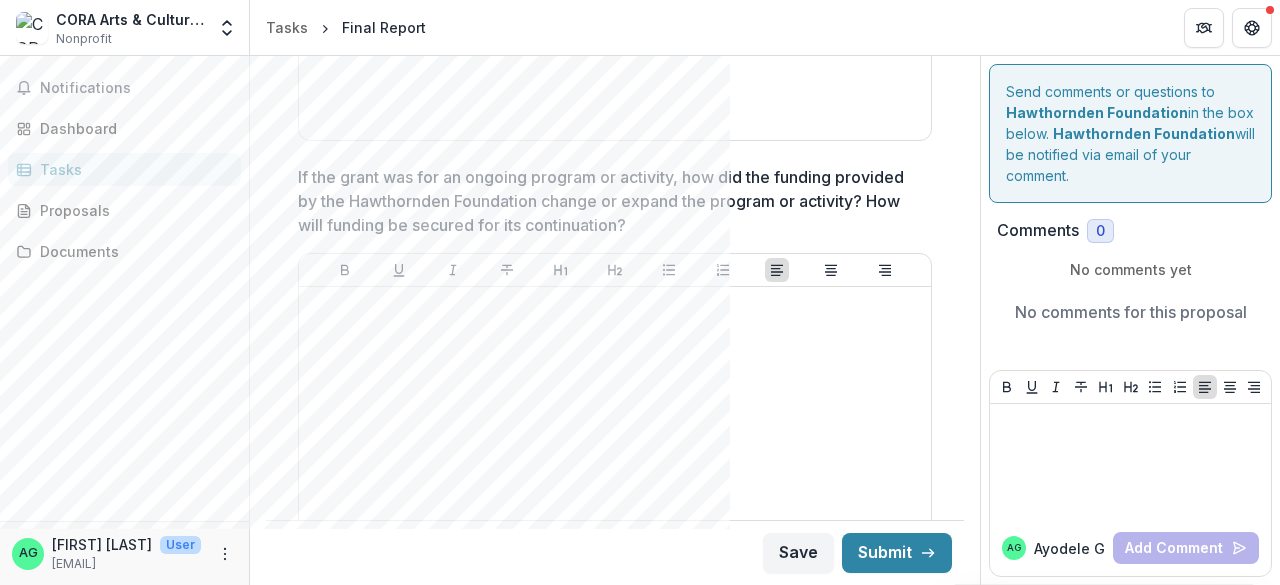 drag, startPoint x: 980, startPoint y: 414, endPoint x: 983, endPoint y: 376, distance: 38.118237 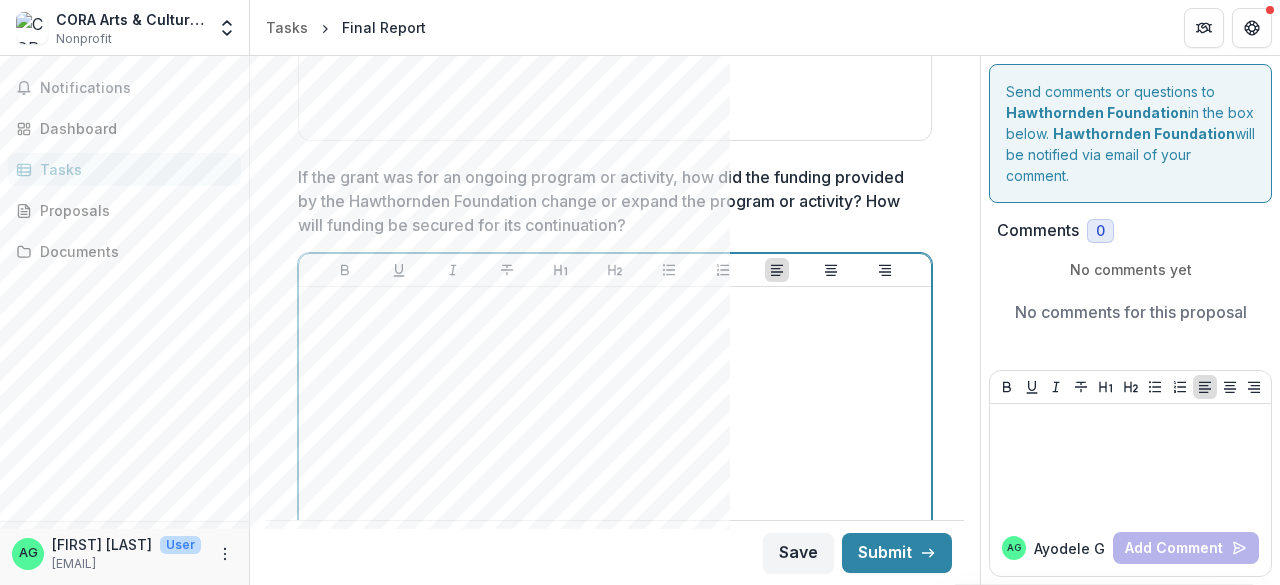 click at bounding box center [615, 306] 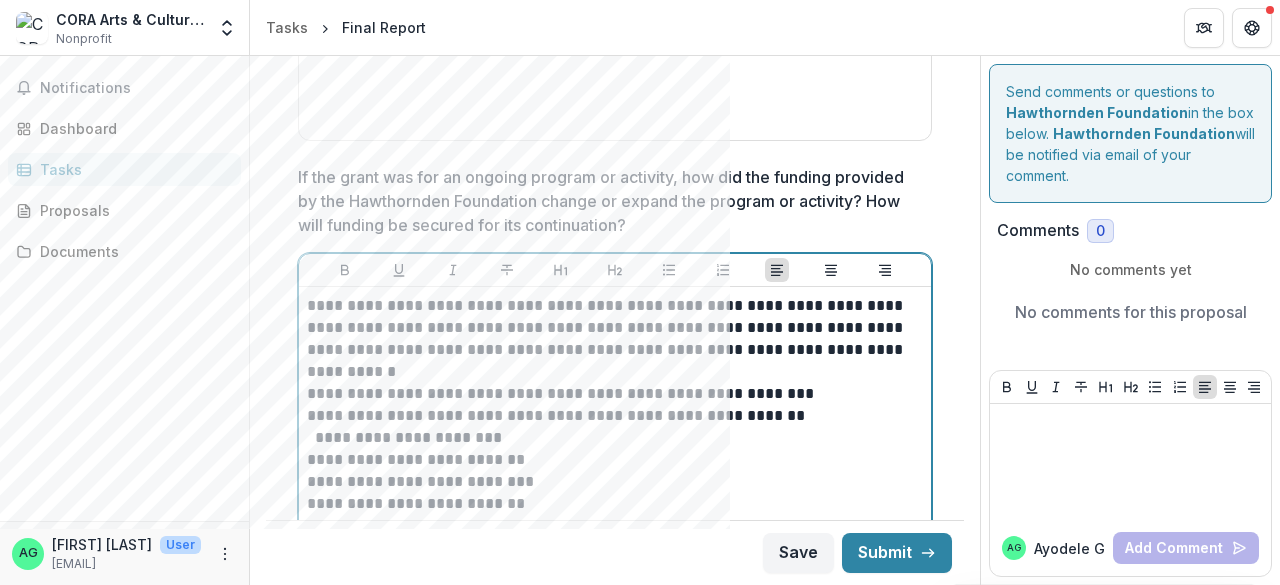 scroll, scrollTop: 5832, scrollLeft: 0, axis: vertical 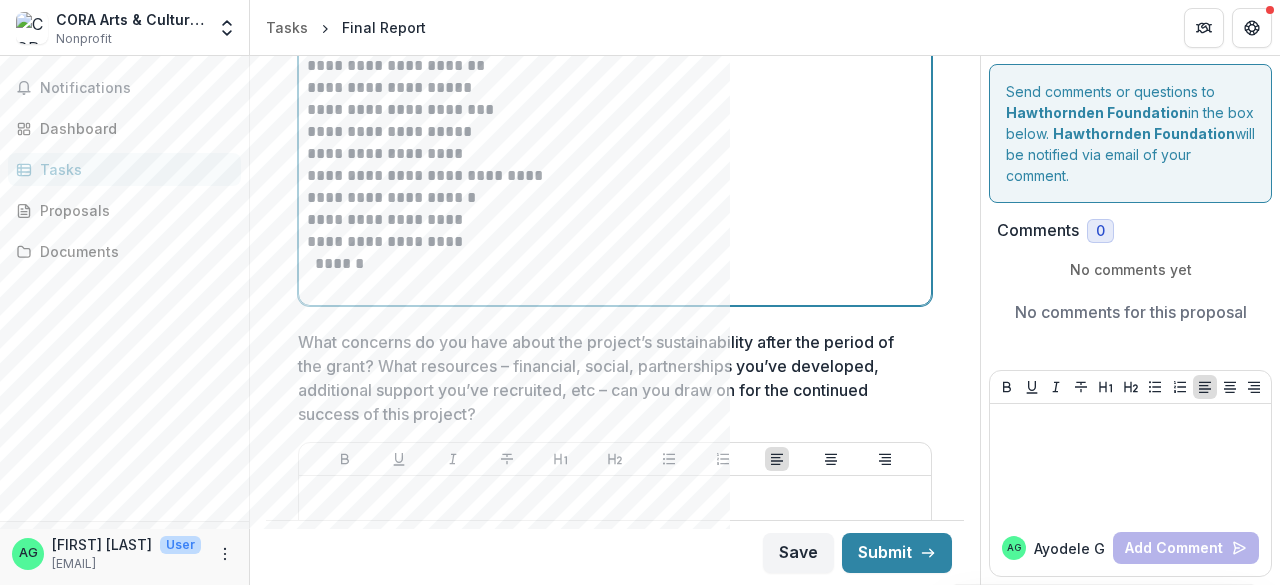 click on "******" at bounding box center (612, 264) 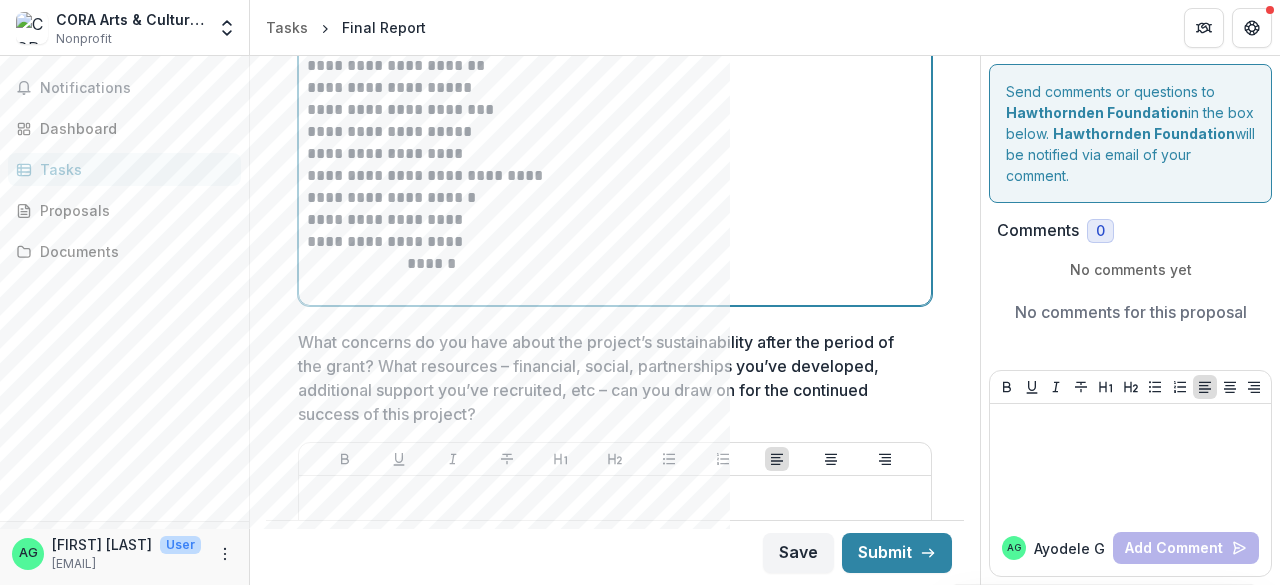 click on "******" at bounding box center (612, 264) 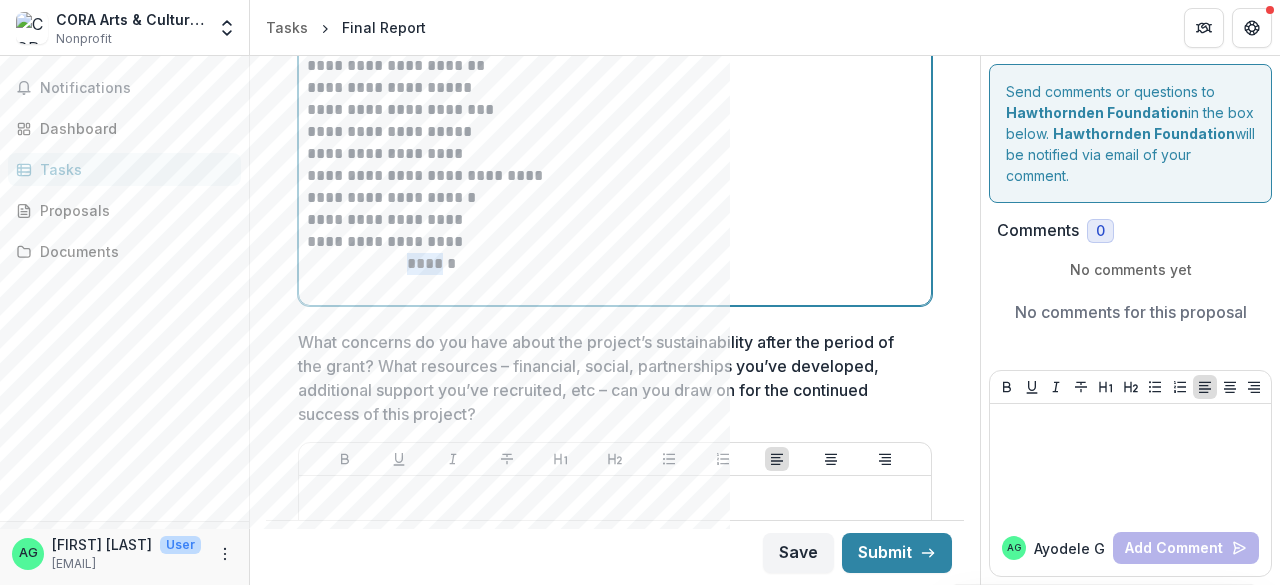 click on "******" at bounding box center [612, 264] 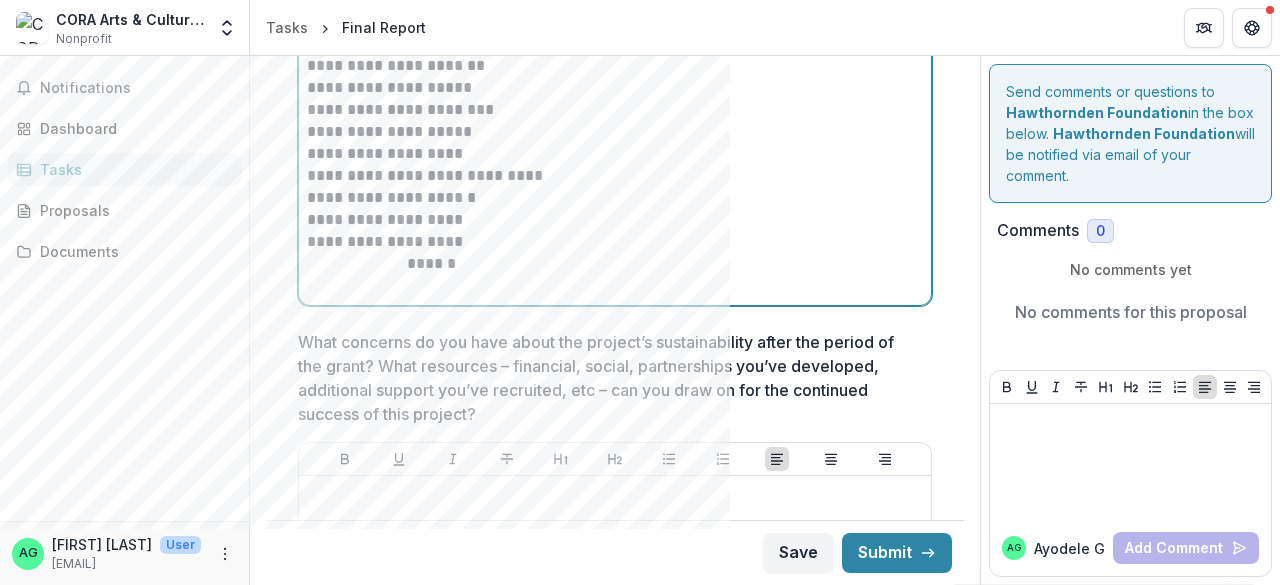 click on "******" at bounding box center [612, 264] 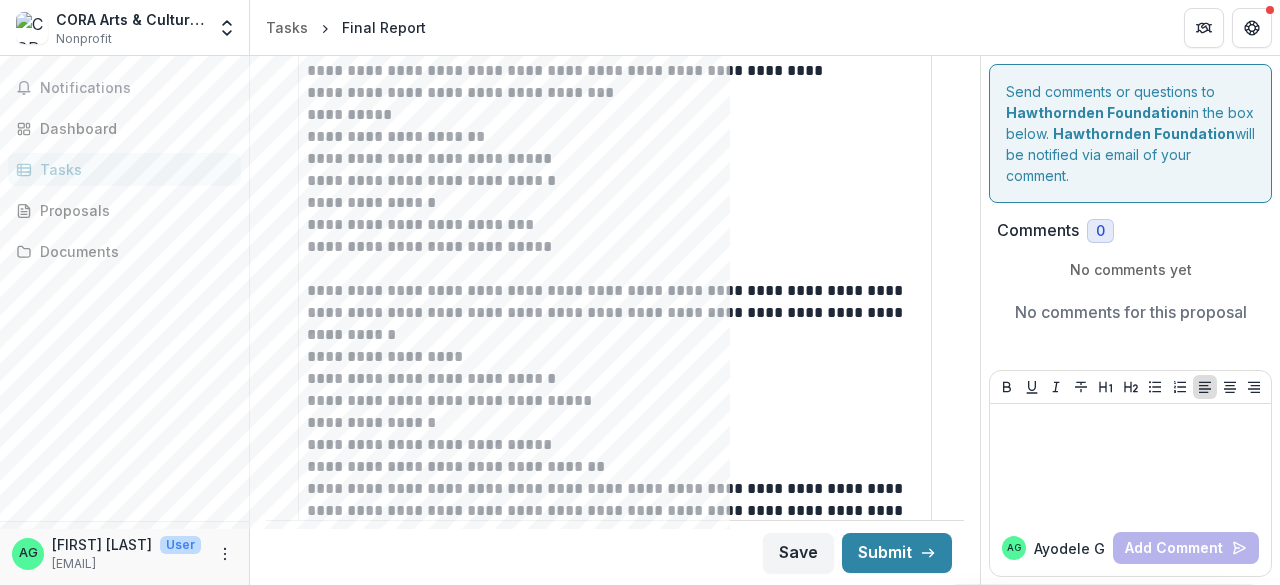 scroll, scrollTop: 4621, scrollLeft: 0, axis: vertical 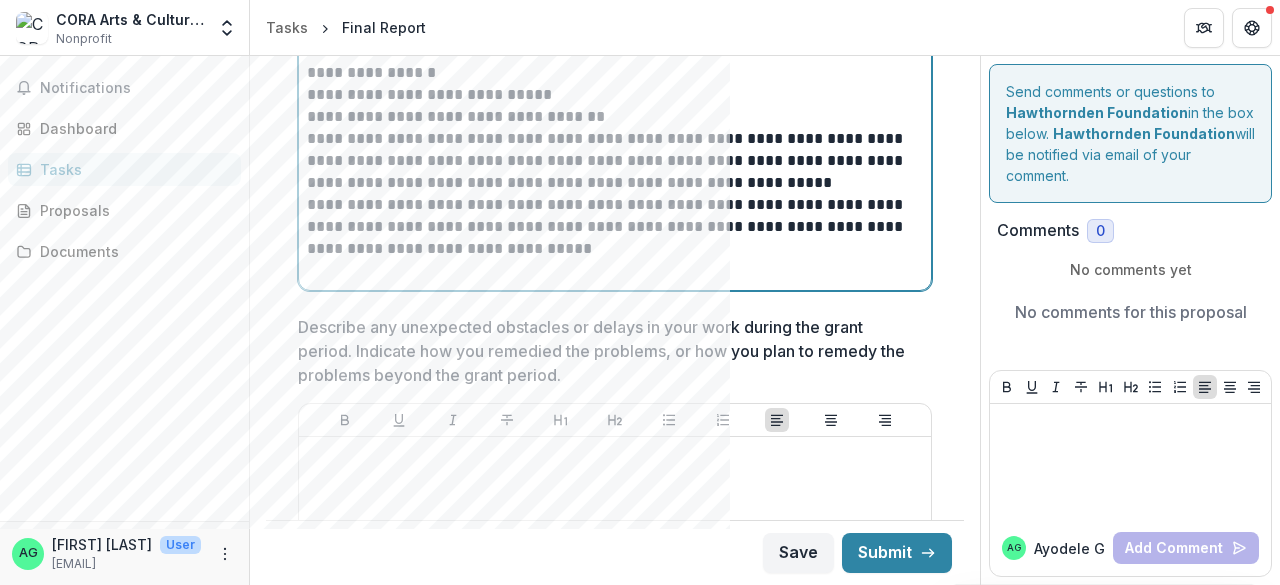 click at bounding box center [615, 271] 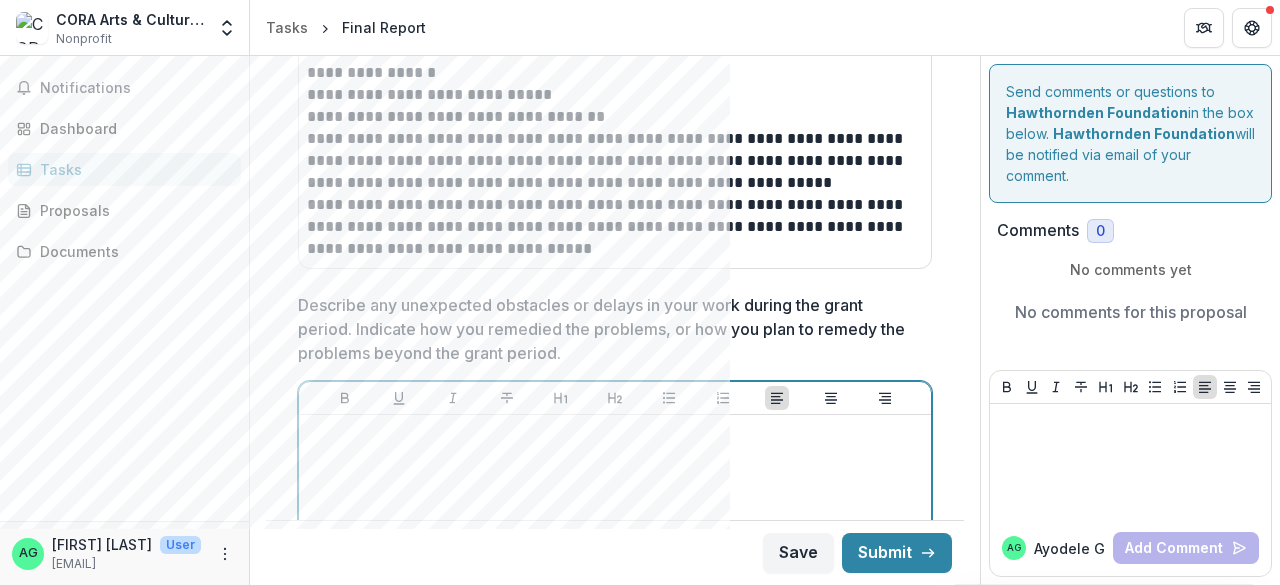 click at bounding box center [615, 573] 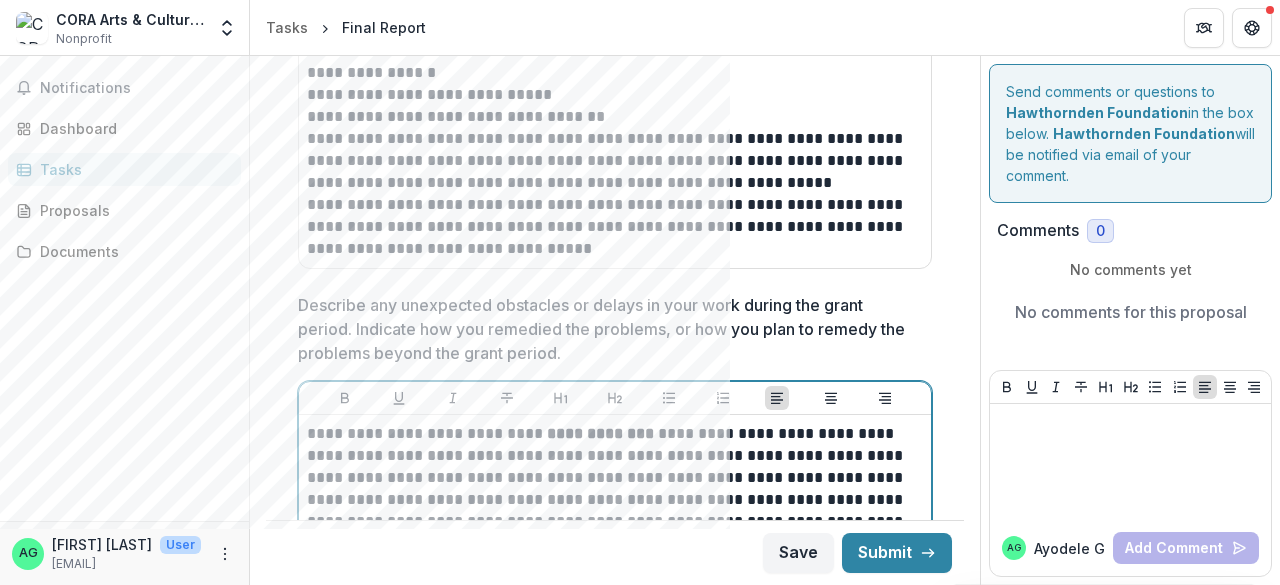 scroll, scrollTop: 5106, scrollLeft: 0, axis: vertical 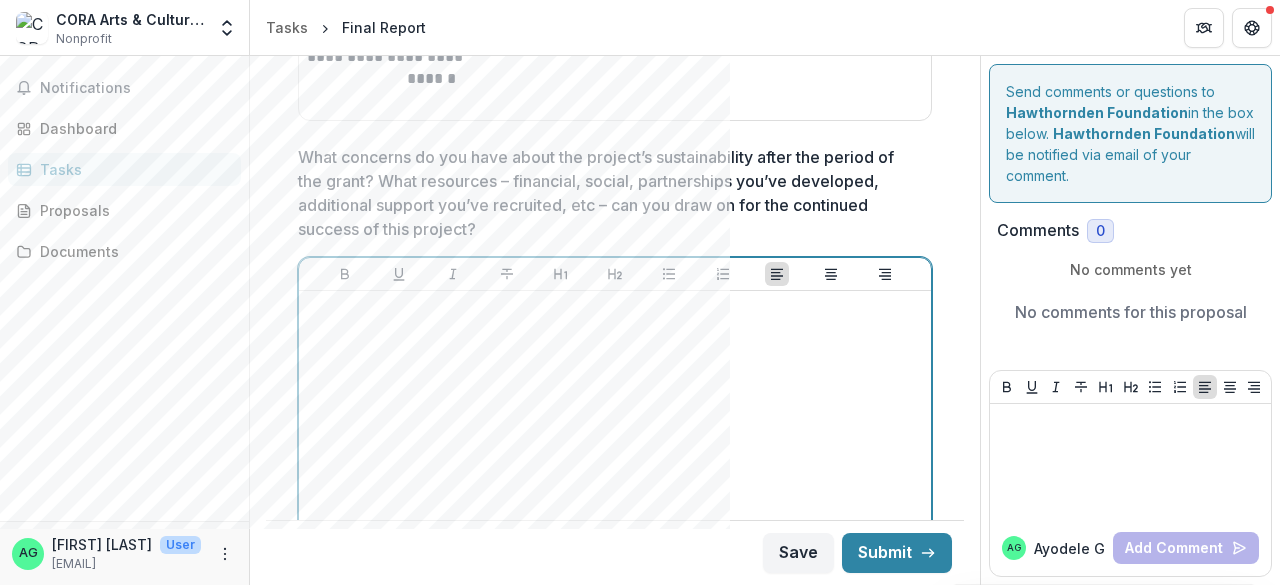 click at bounding box center [615, 449] 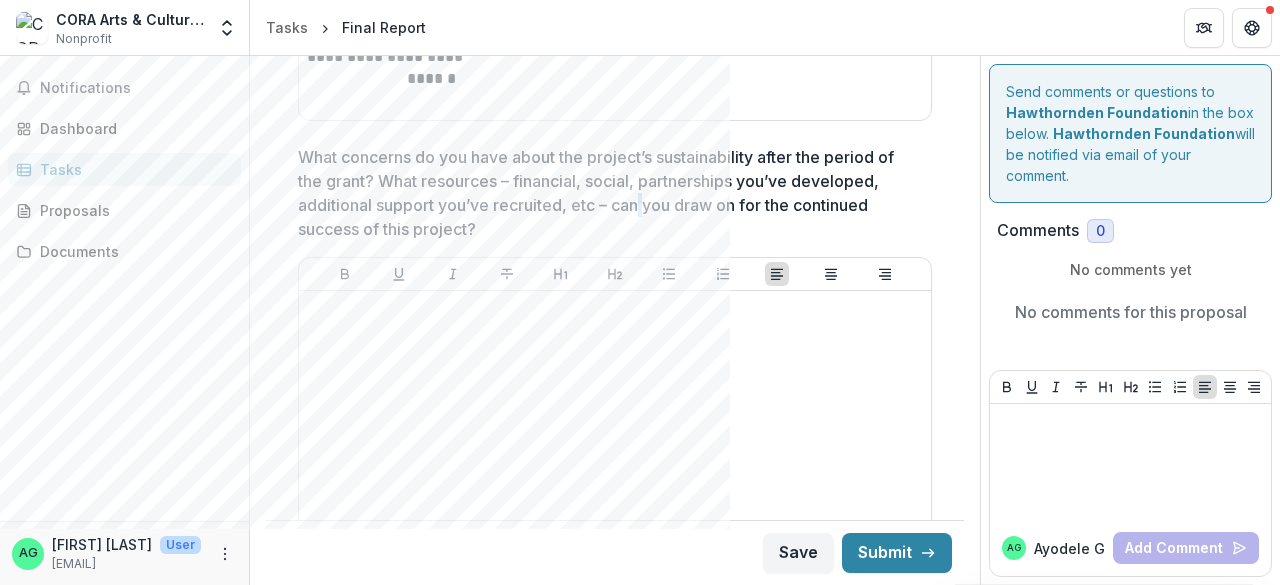 drag, startPoint x: 316, startPoint y: 302, endPoint x: 646, endPoint y: 205, distance: 343.96075 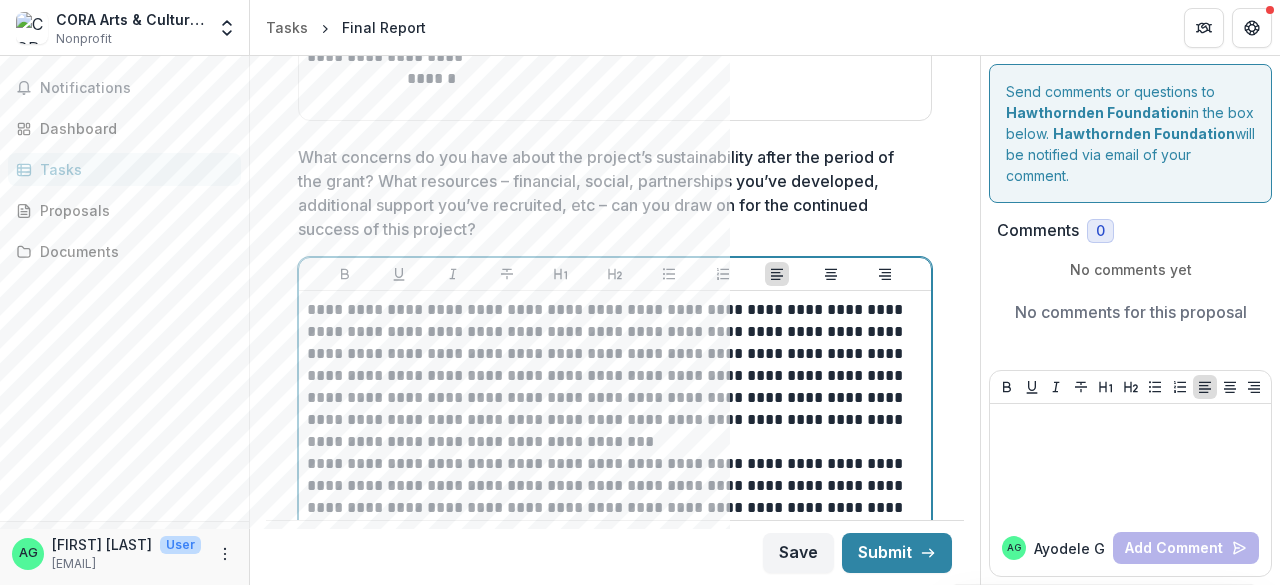 scroll, scrollTop: 6466, scrollLeft: 0, axis: vertical 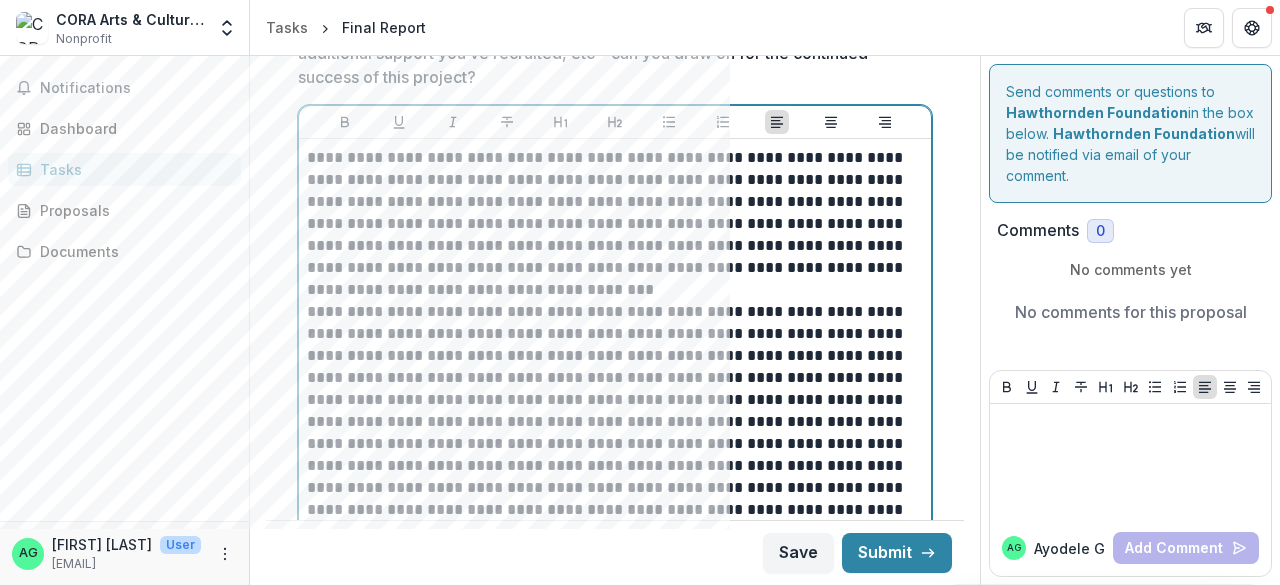 click on "**********" at bounding box center (612, 224) 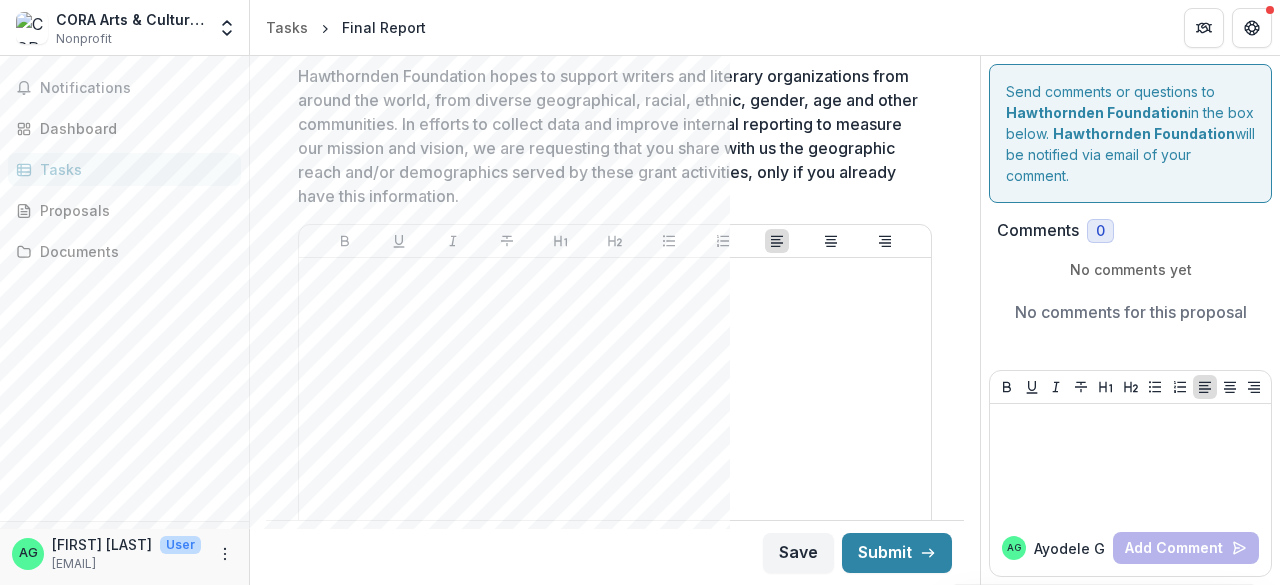 scroll, scrollTop: 6910, scrollLeft: 0, axis: vertical 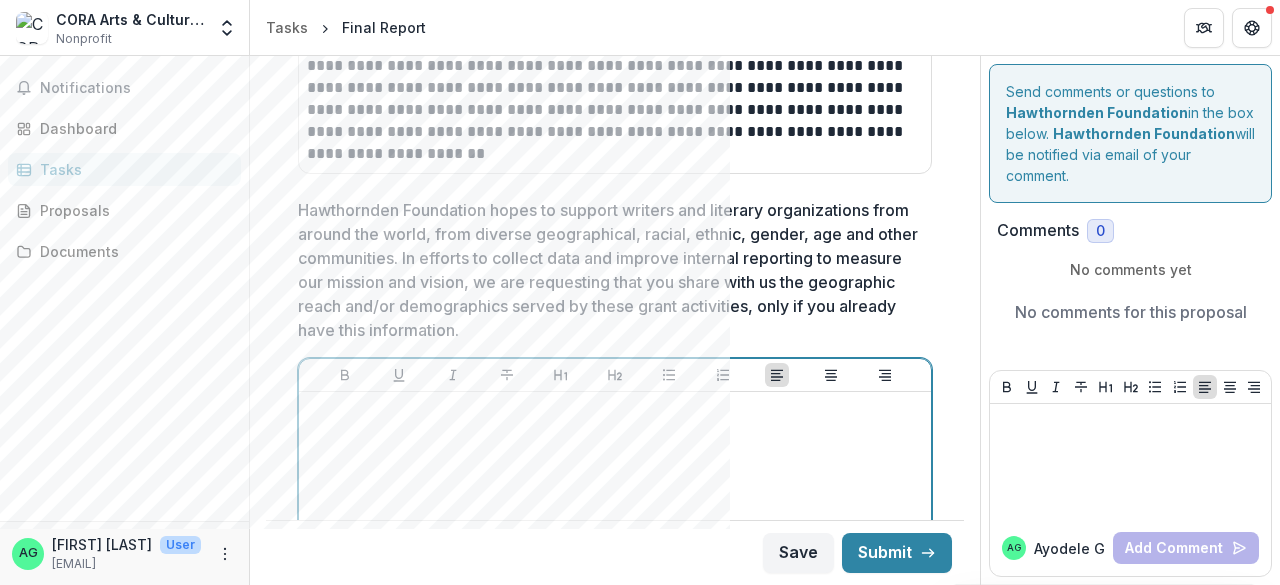 click at bounding box center (615, 550) 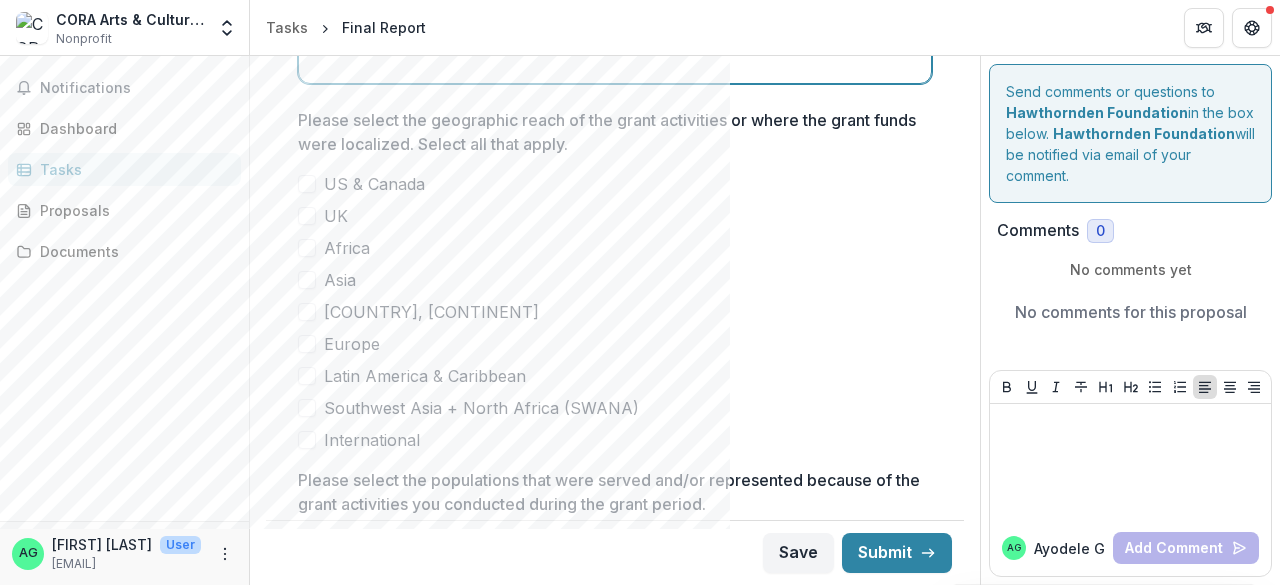 scroll, scrollTop: 7546, scrollLeft: 0, axis: vertical 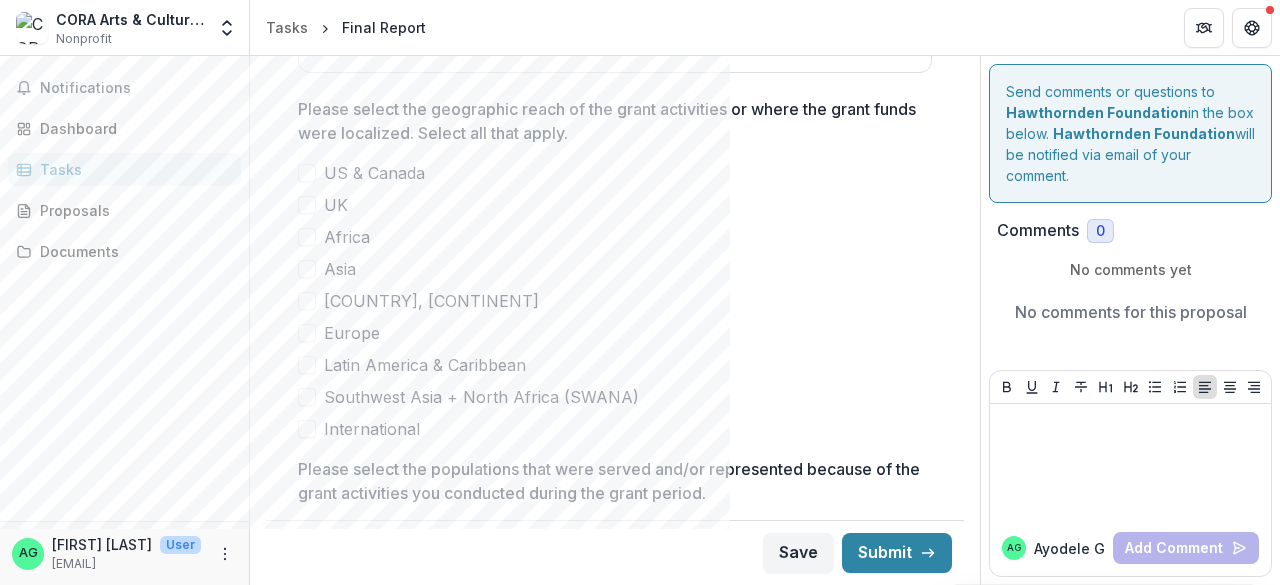 click on "Africa" at bounding box center (615, 237) 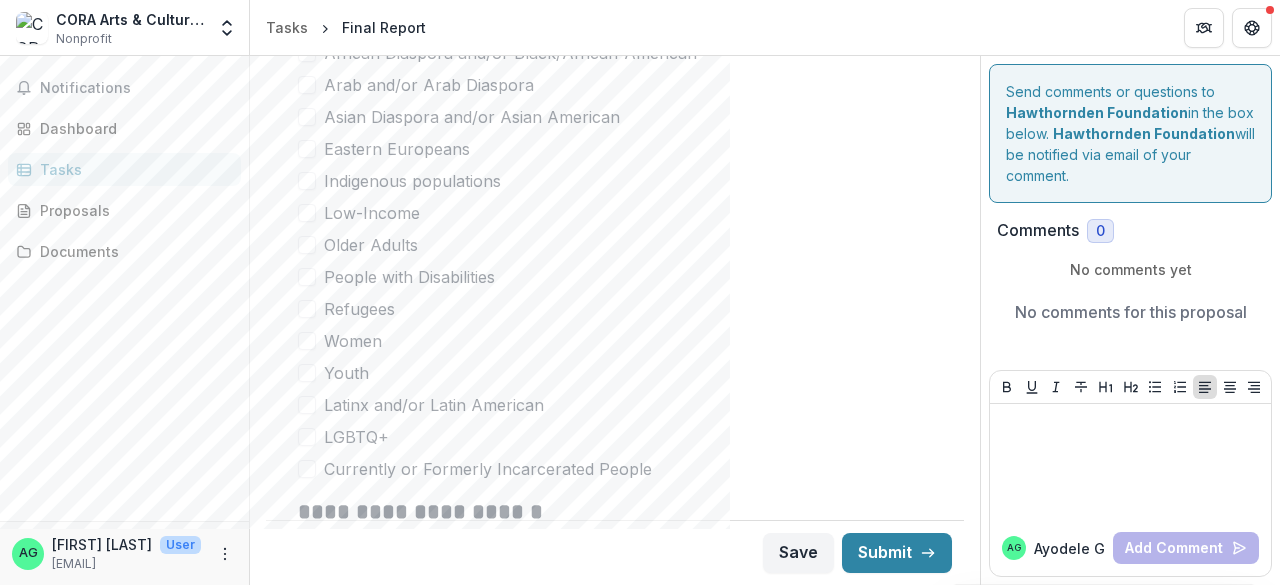 scroll, scrollTop: 7859, scrollLeft: 0, axis: vertical 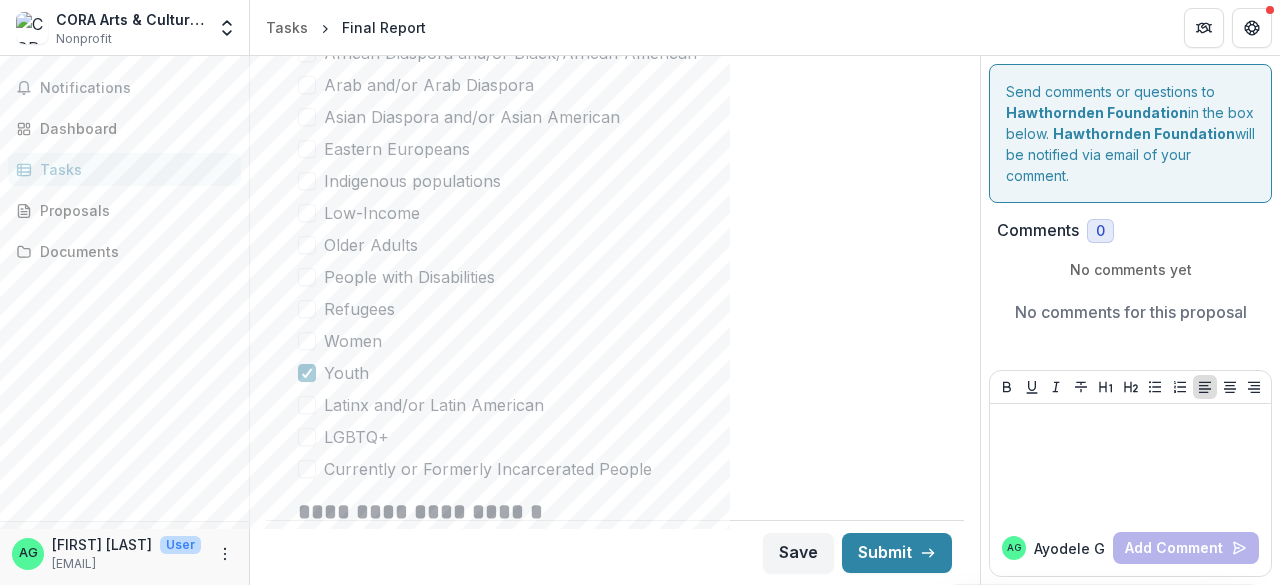 drag, startPoint x: 980, startPoint y: 539, endPoint x: 980, endPoint y: 553, distance: 14 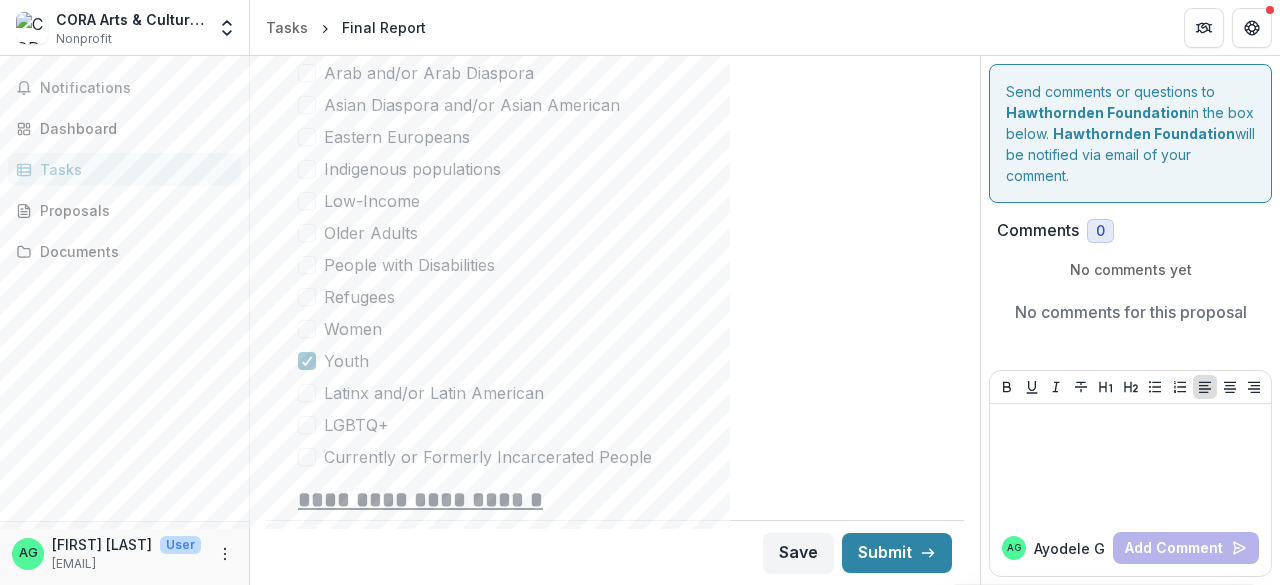 scroll, scrollTop: 8339, scrollLeft: 0, axis: vertical 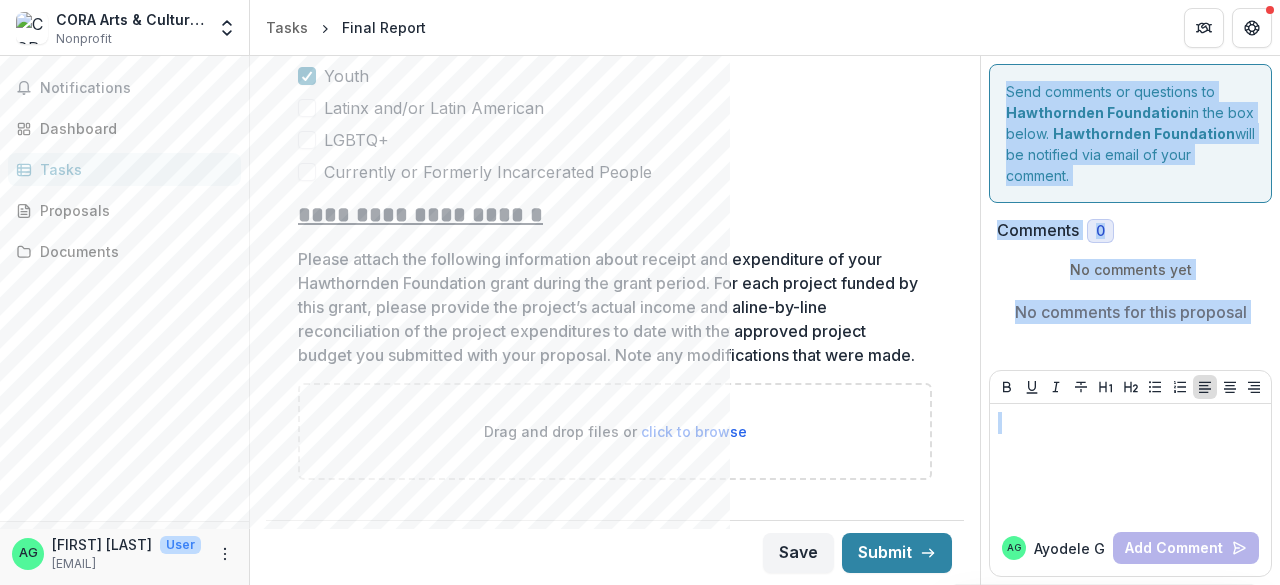 drag, startPoint x: 973, startPoint y: 567, endPoint x: 982, endPoint y: 529, distance: 39.051247 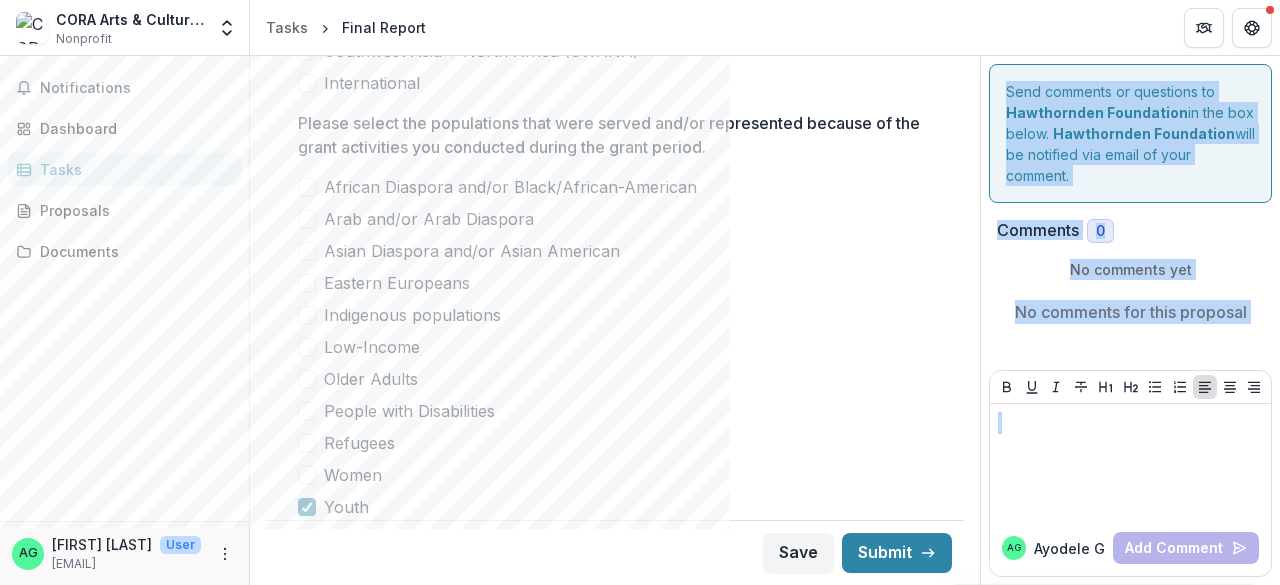 scroll, scrollTop: 7904, scrollLeft: 0, axis: vertical 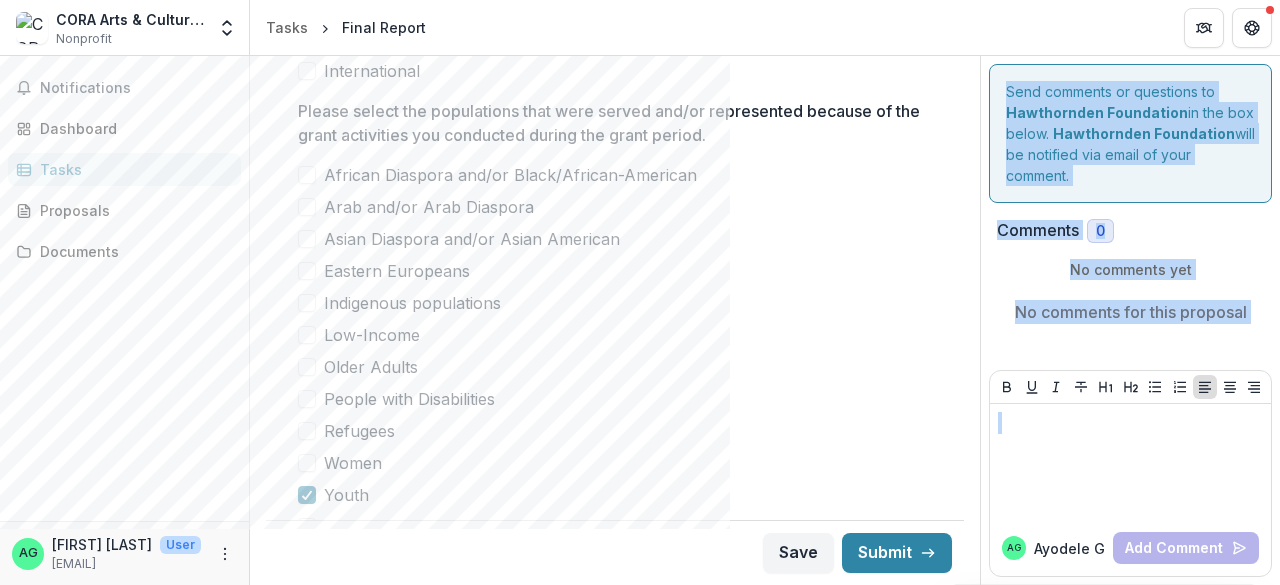 click at bounding box center [307, 335] 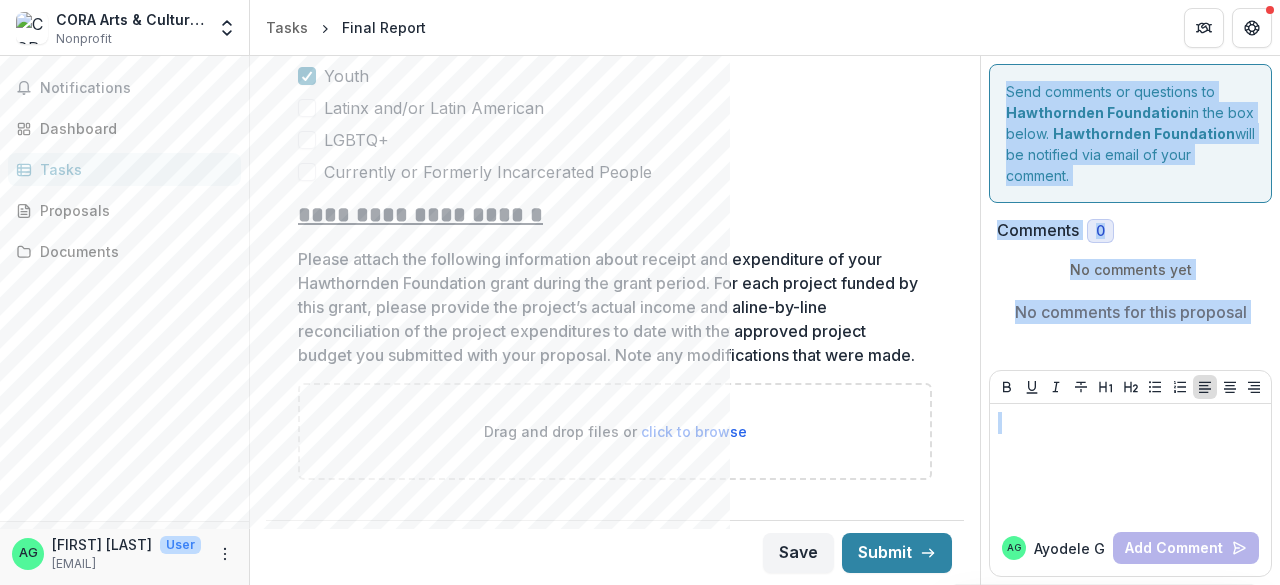scroll, scrollTop: 8339, scrollLeft: 0, axis: vertical 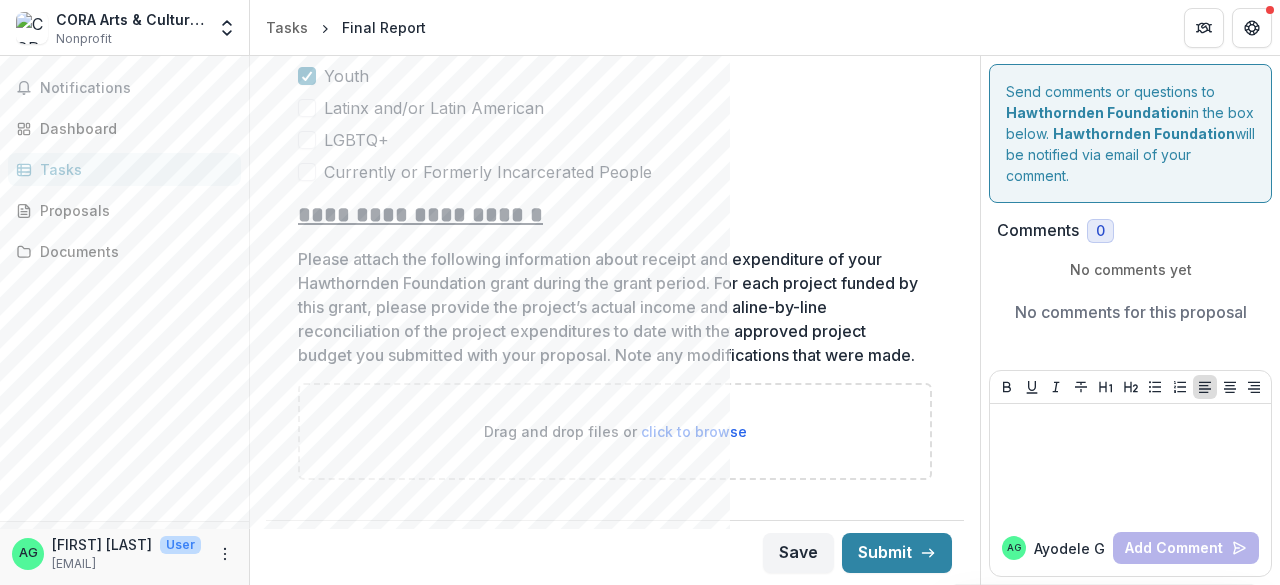 click on "click to browse" at bounding box center [694, 431] 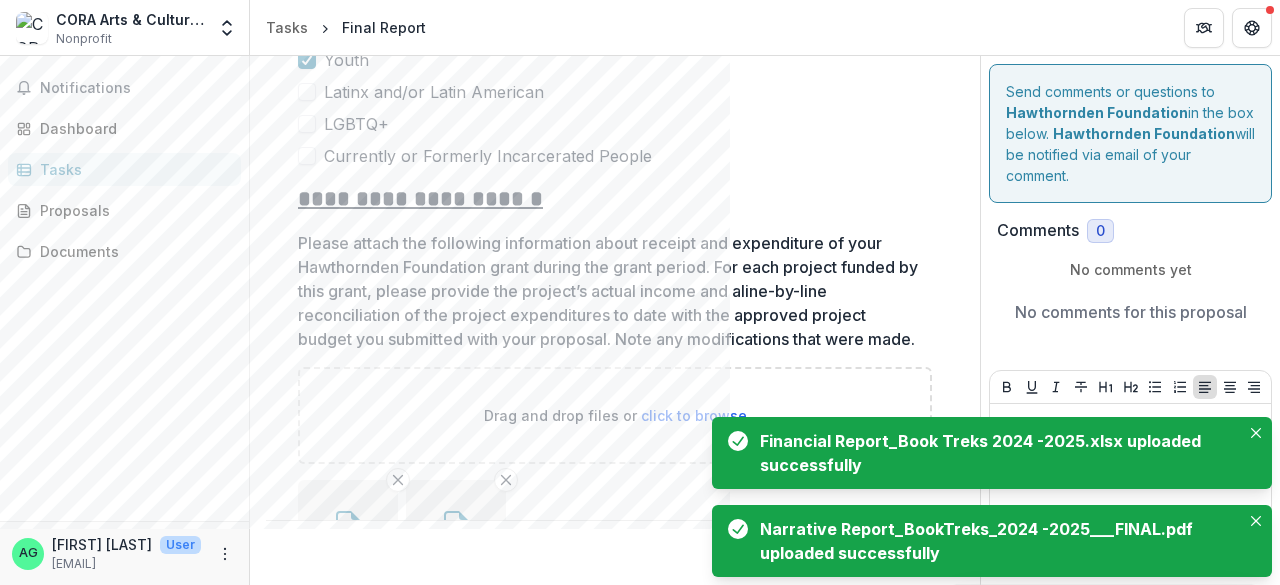 click on "**********" at bounding box center [615, -3736] 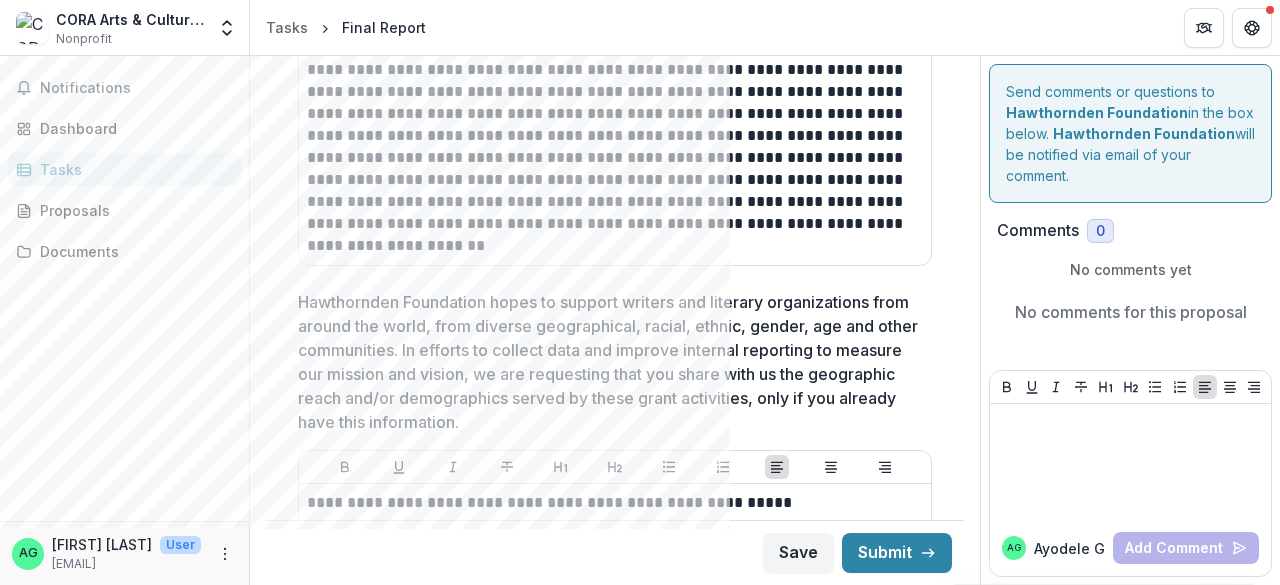 scroll, scrollTop: 6886, scrollLeft: 0, axis: vertical 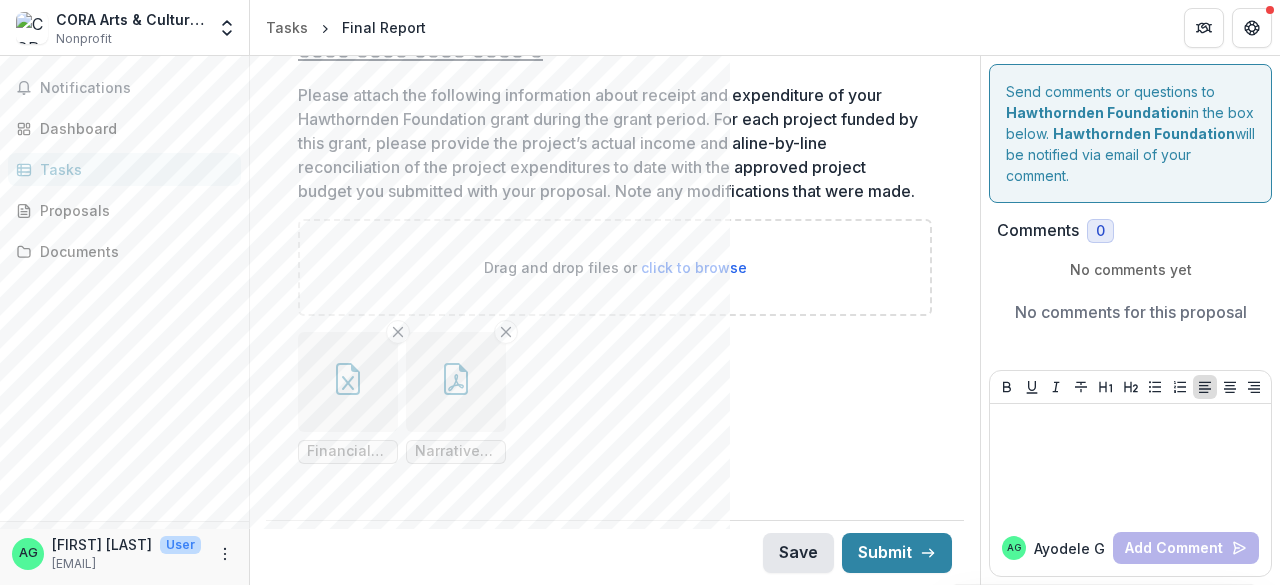 click on "Save" at bounding box center (798, 553) 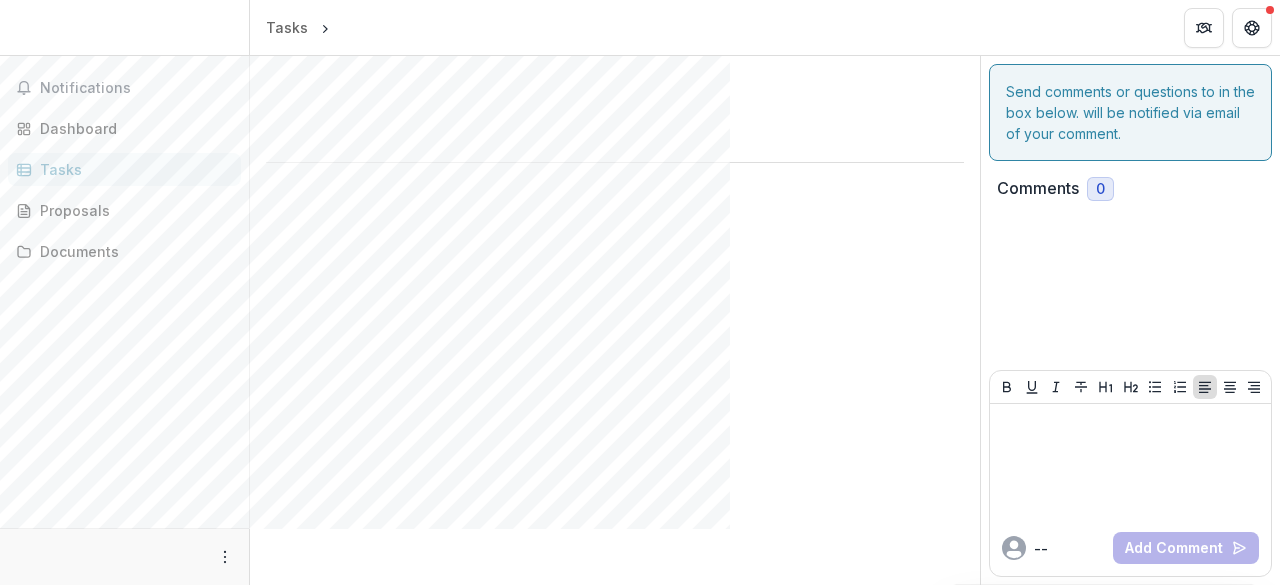 scroll, scrollTop: 0, scrollLeft: 0, axis: both 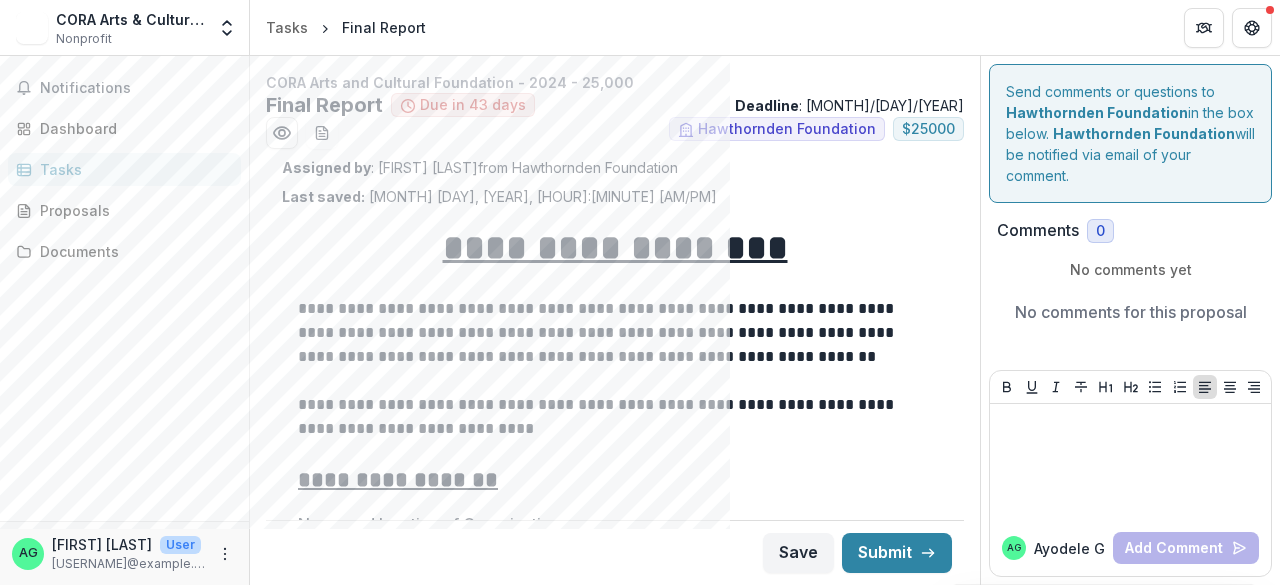 type on "*******" 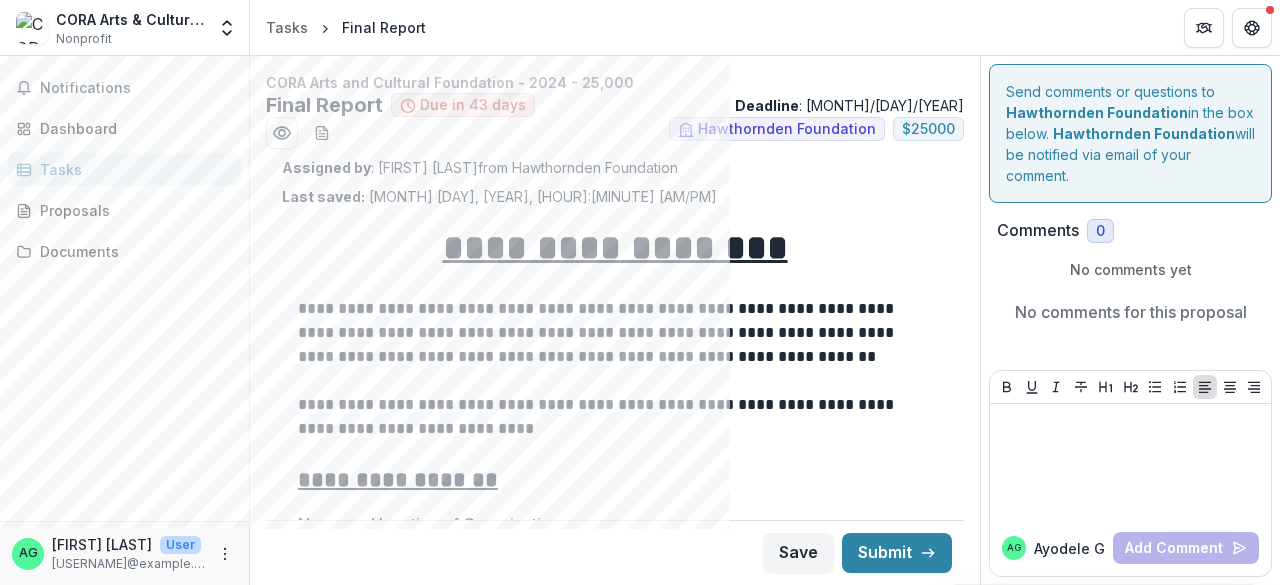 type on "**" 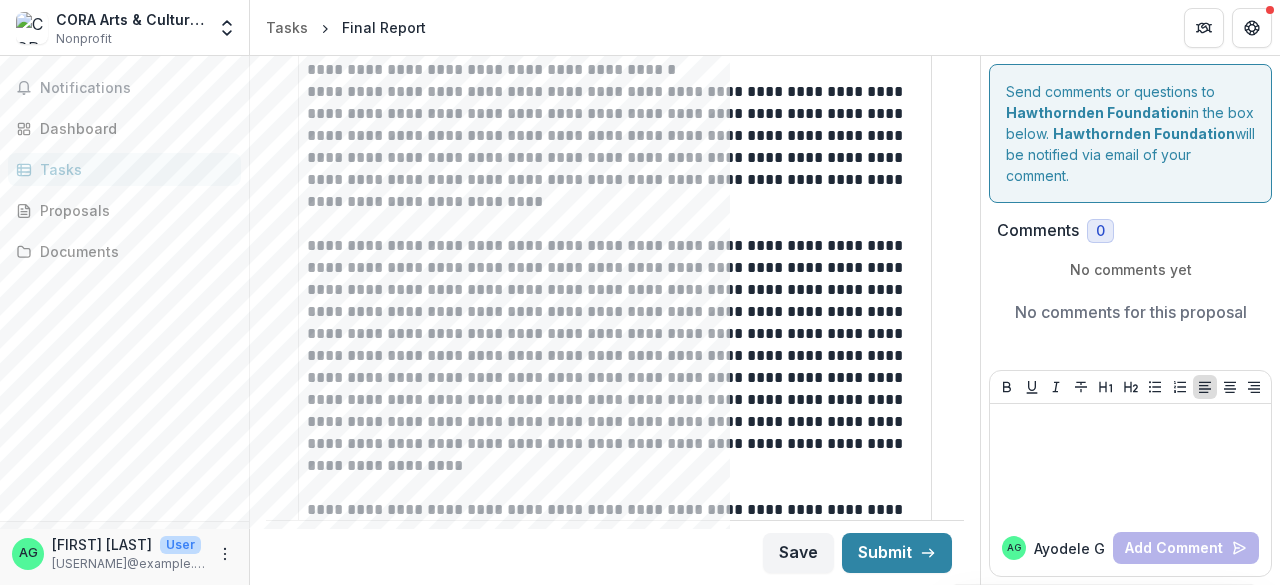scroll, scrollTop: 1600, scrollLeft: 0, axis: vertical 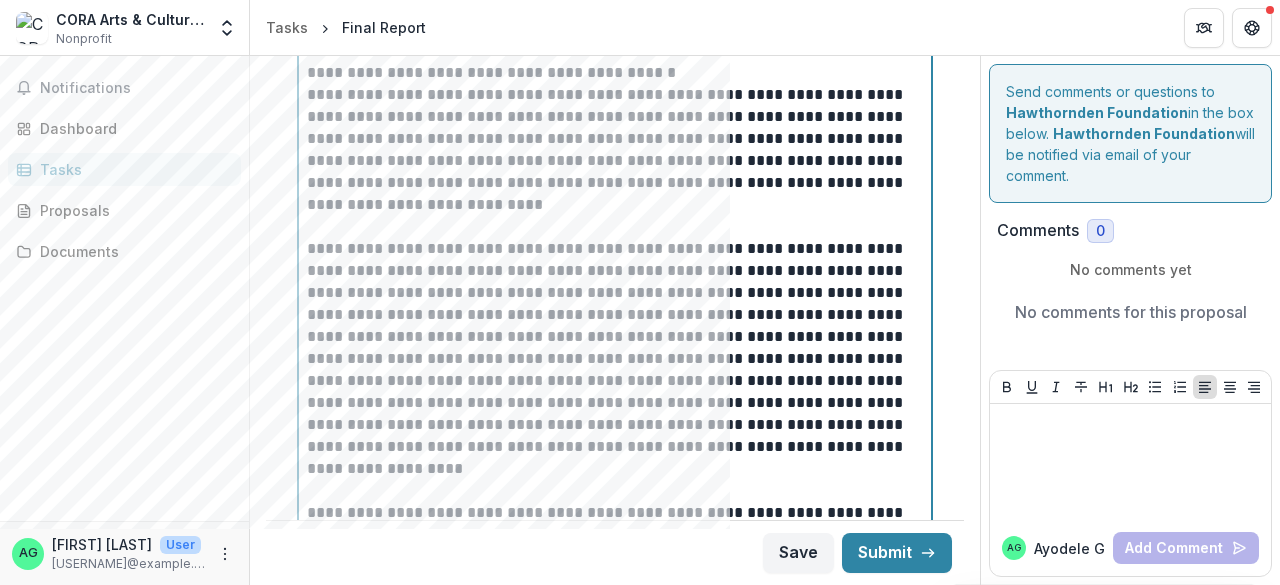 click on "**********" at bounding box center (612, 359) 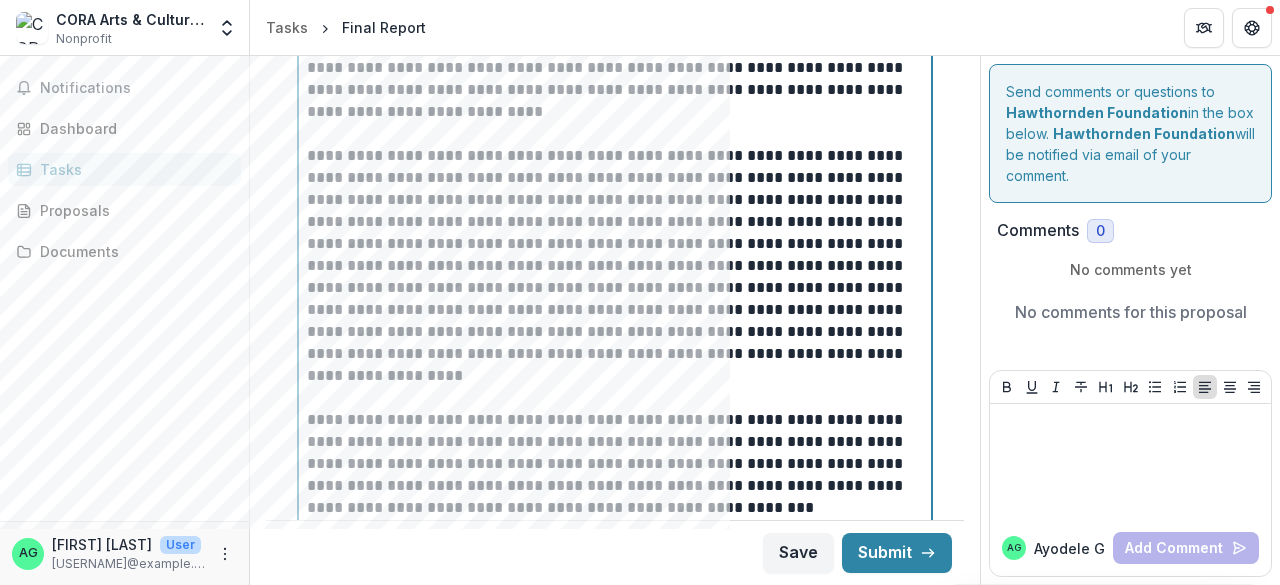 scroll, scrollTop: 1599, scrollLeft: 0, axis: vertical 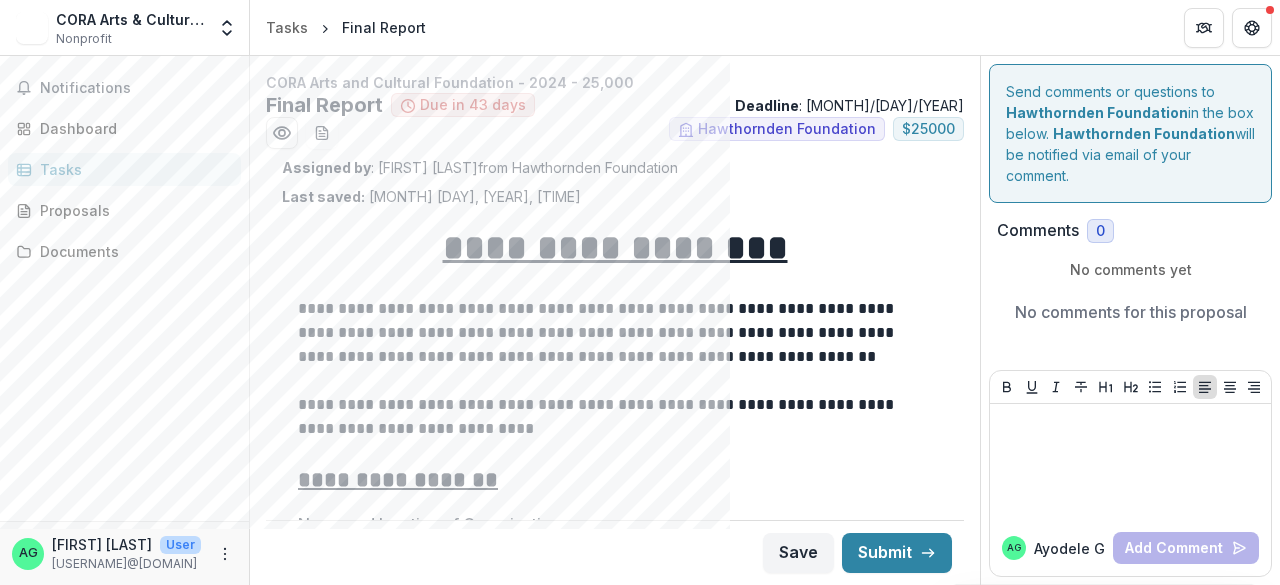 type on "*******" 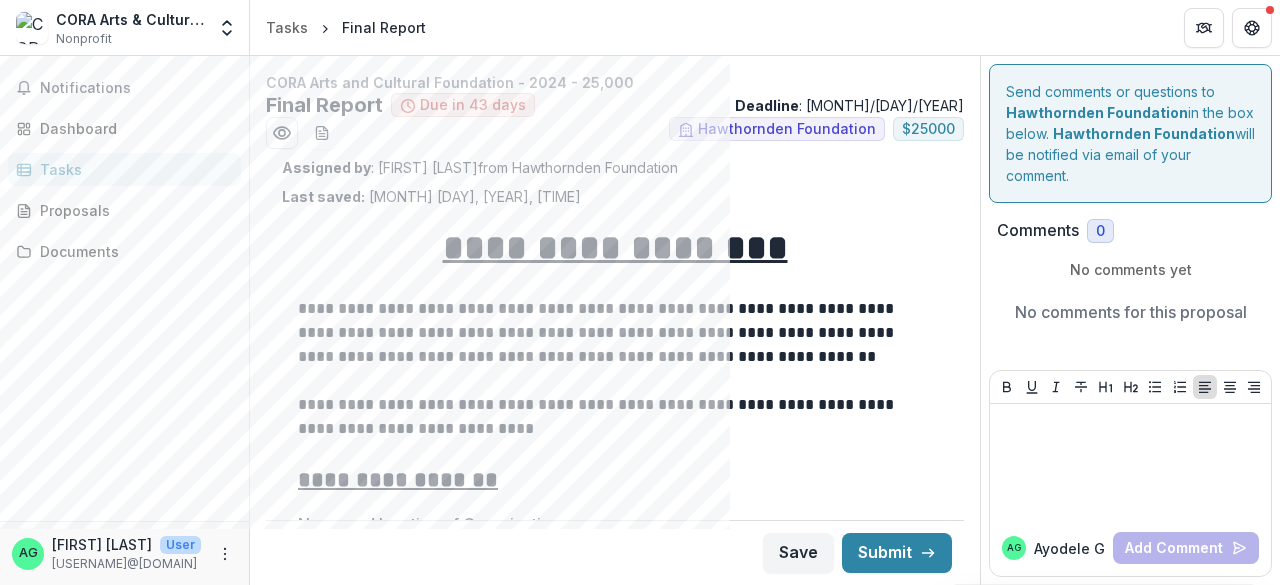 type on "**" 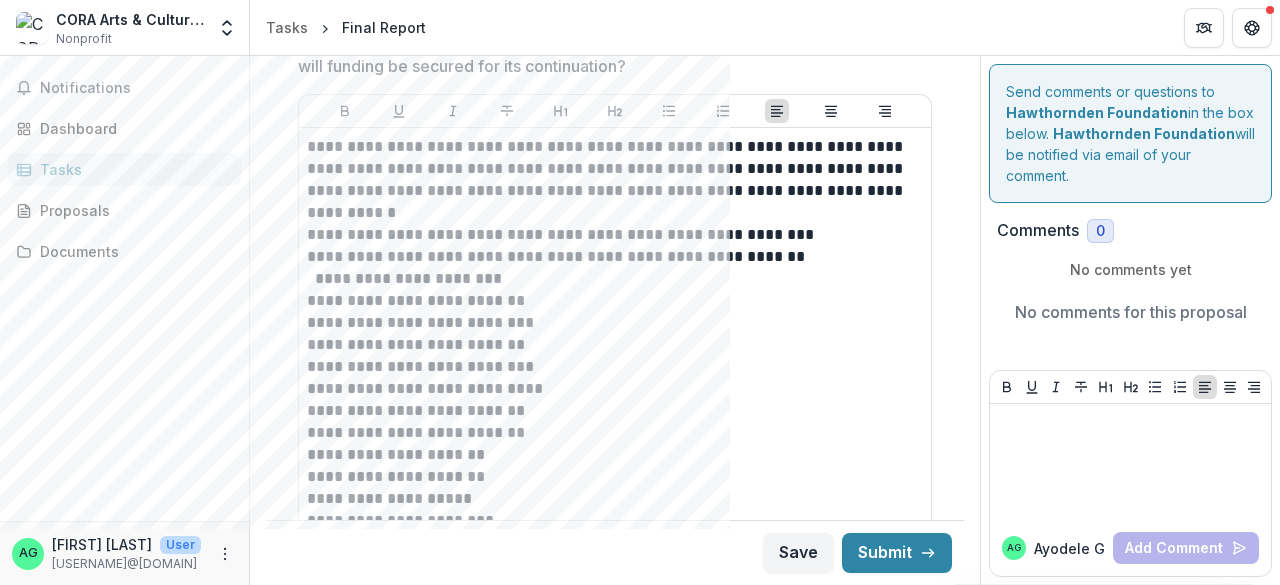 scroll, scrollTop: 5680, scrollLeft: 0, axis: vertical 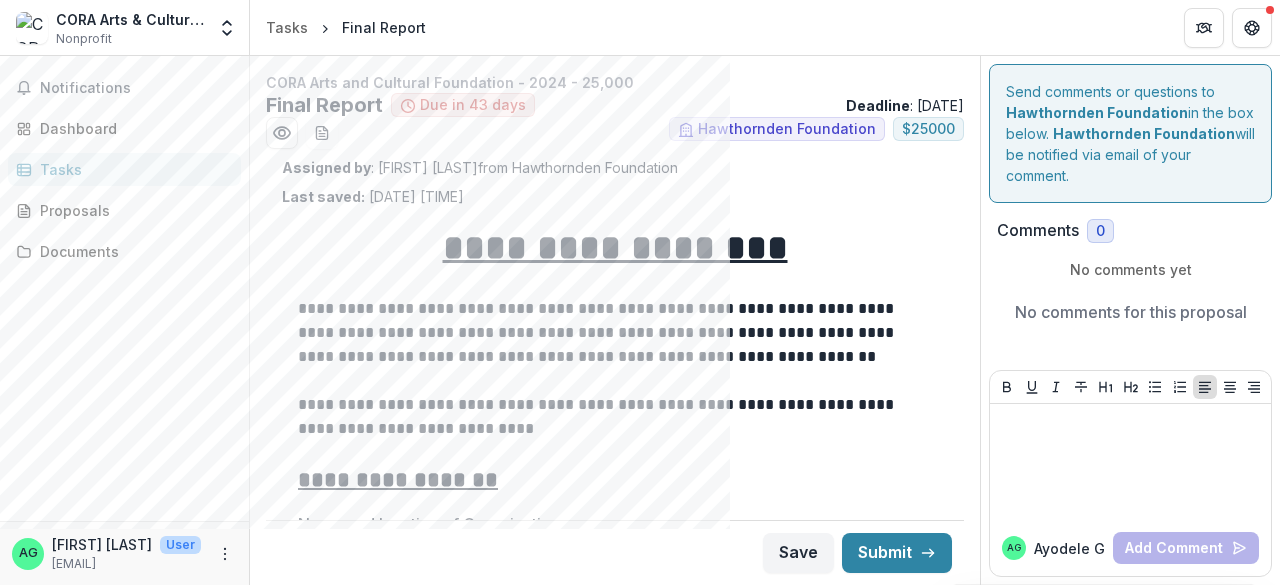type on "*******" 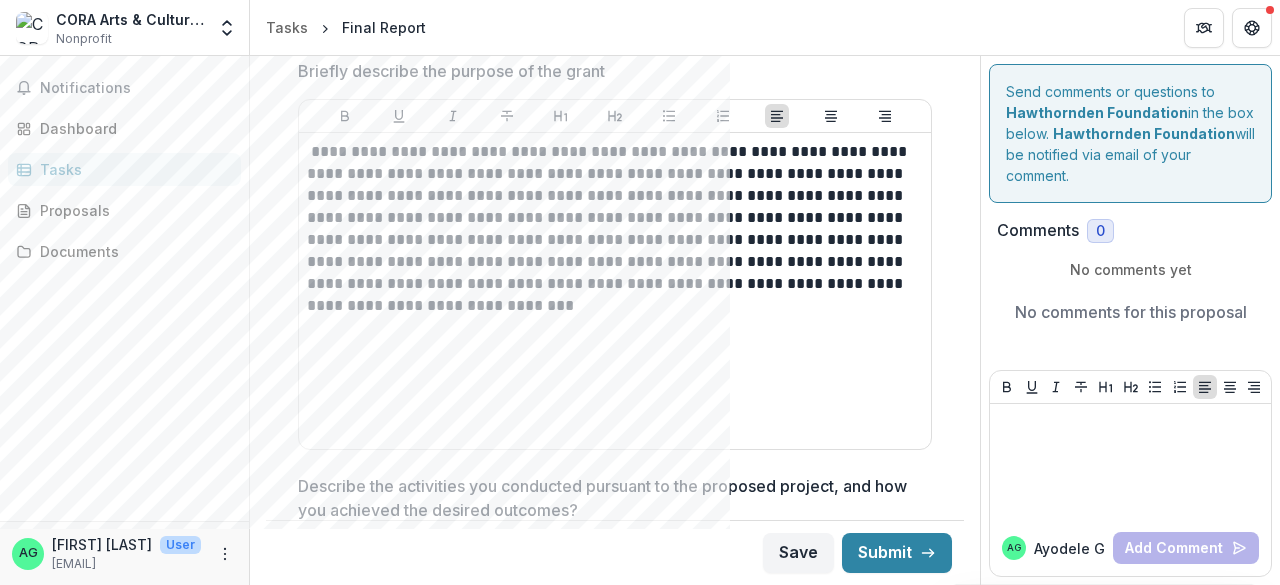 scroll, scrollTop: 1080, scrollLeft: 0, axis: vertical 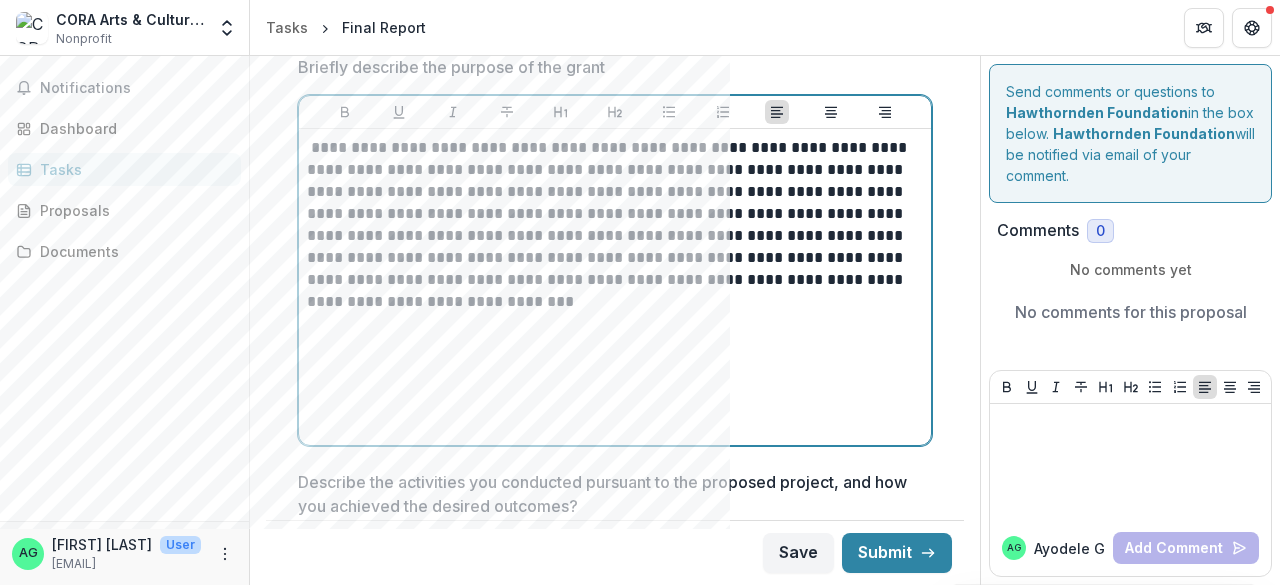 click on "**********" at bounding box center (612, 225) 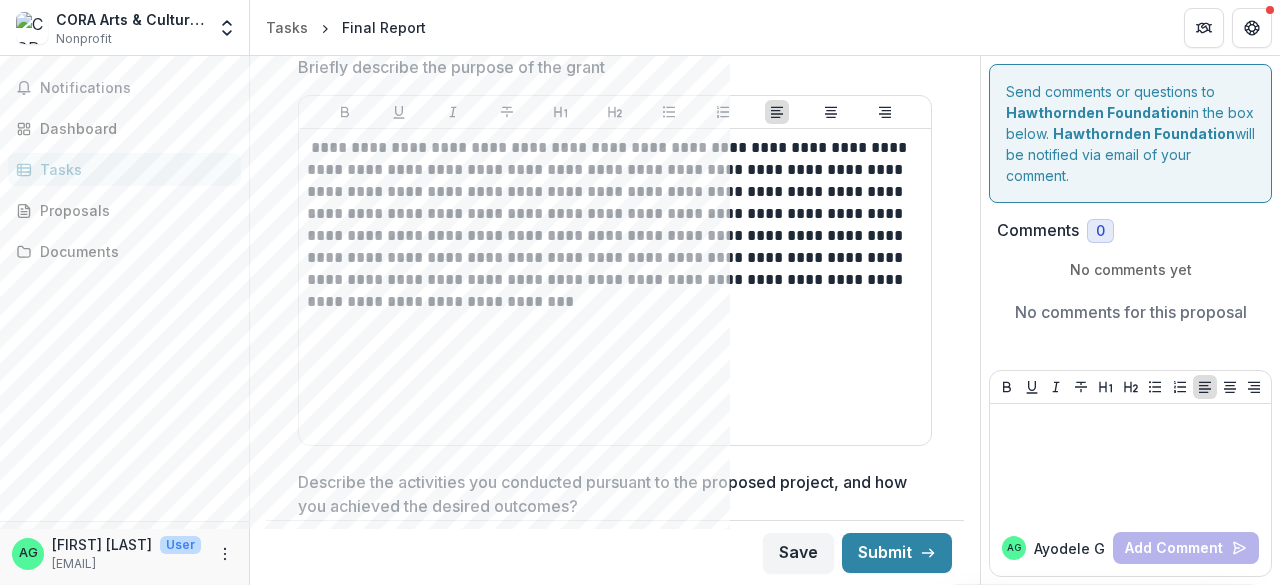 click on "**********" at bounding box center [615, 3523] 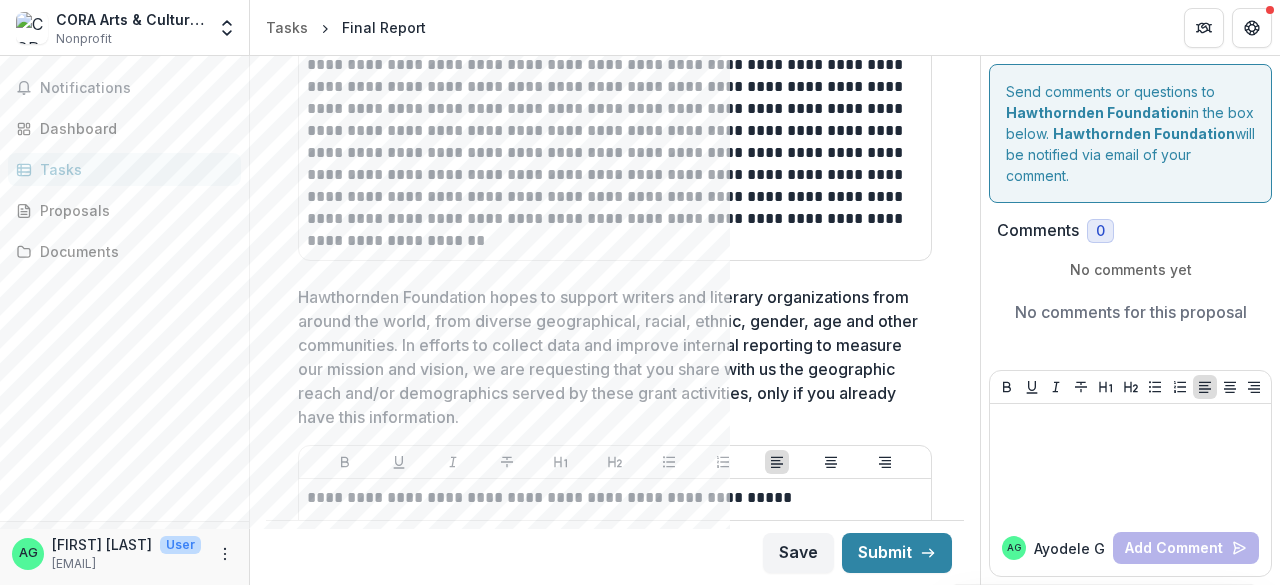 scroll, scrollTop: 6783, scrollLeft: 0, axis: vertical 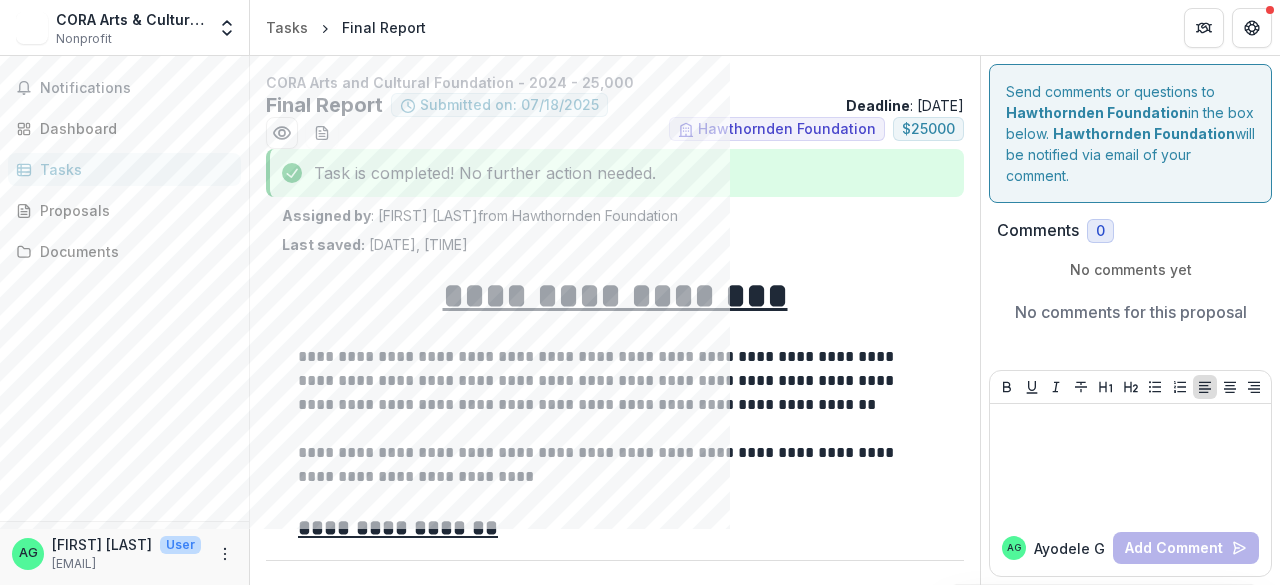 type on "*******" 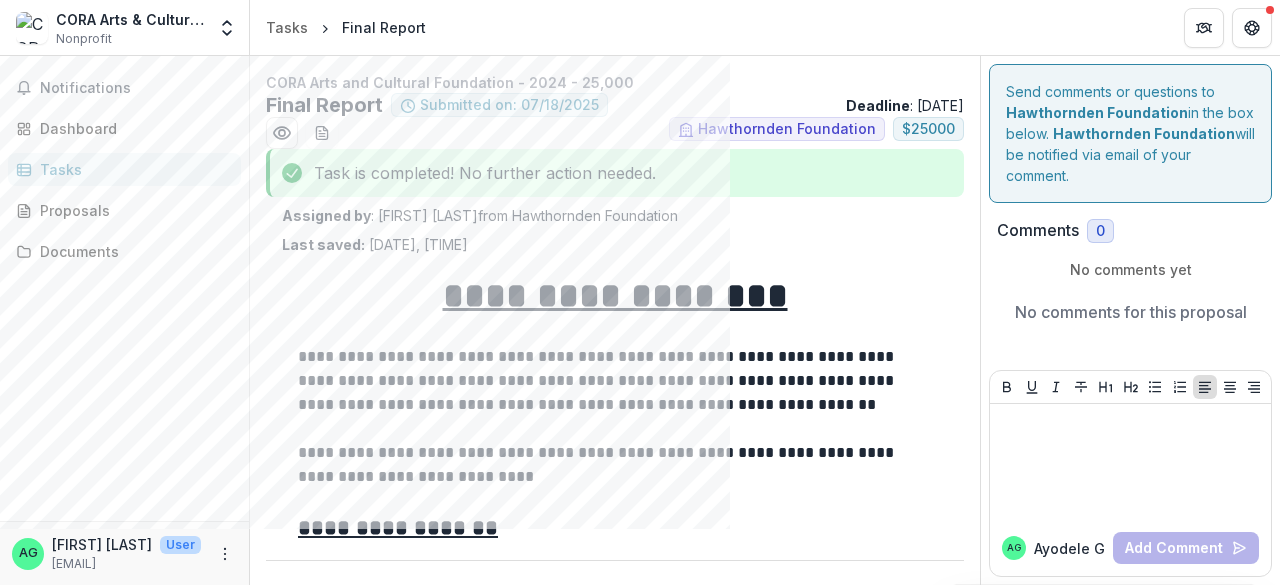 type on "**" 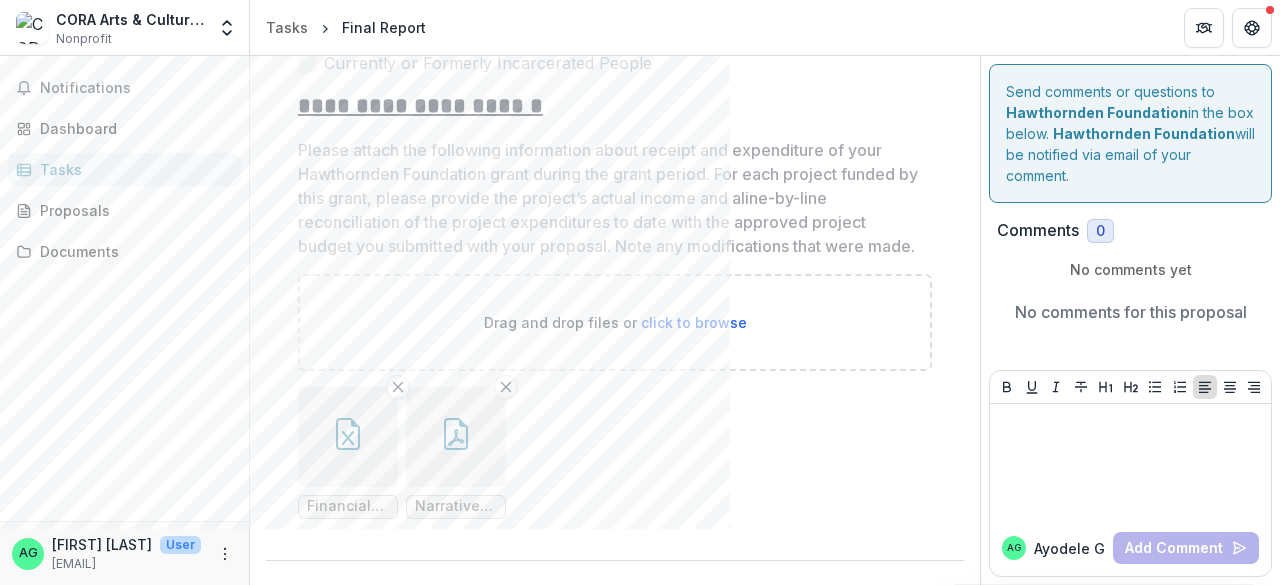 scroll, scrollTop: 8511, scrollLeft: 0, axis: vertical 